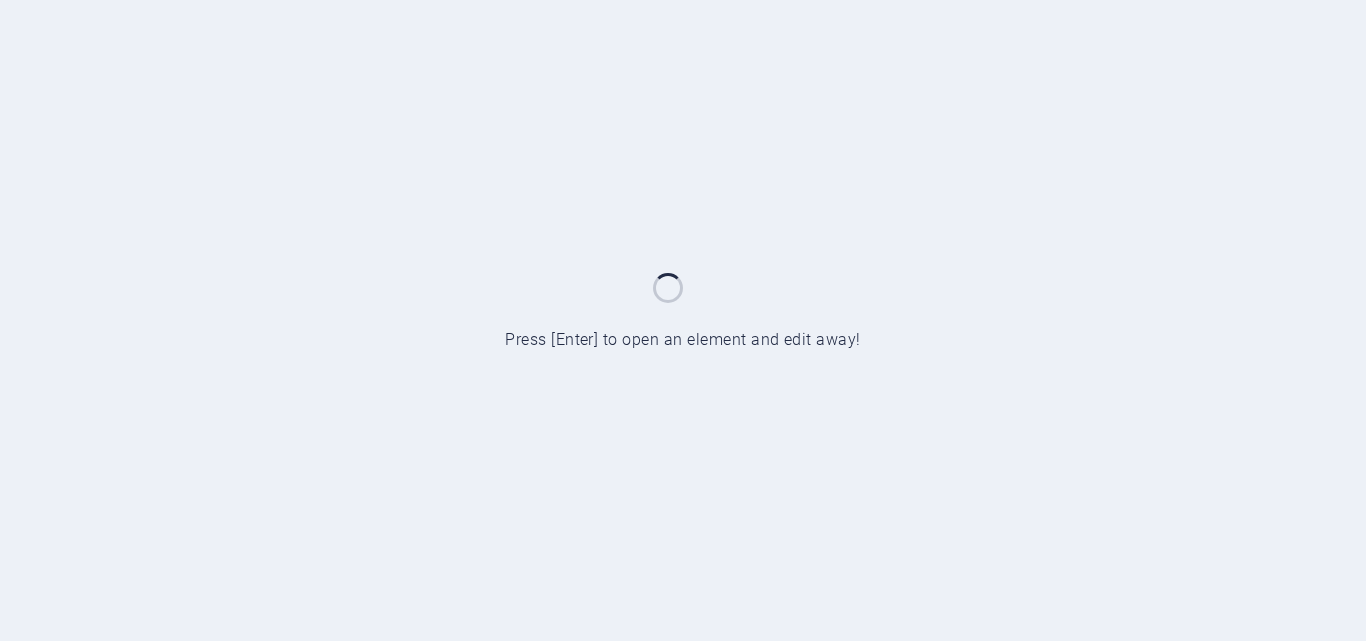 scroll, scrollTop: 0, scrollLeft: 0, axis: both 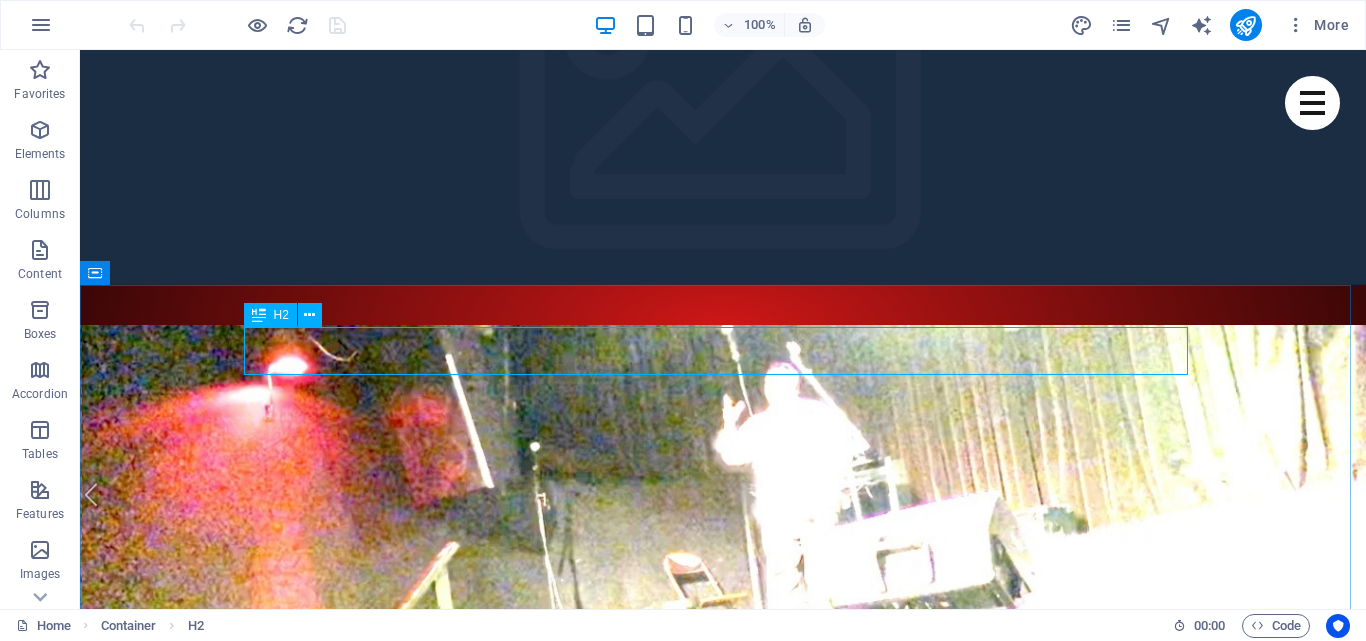 click on "H2" at bounding box center [270, 315] 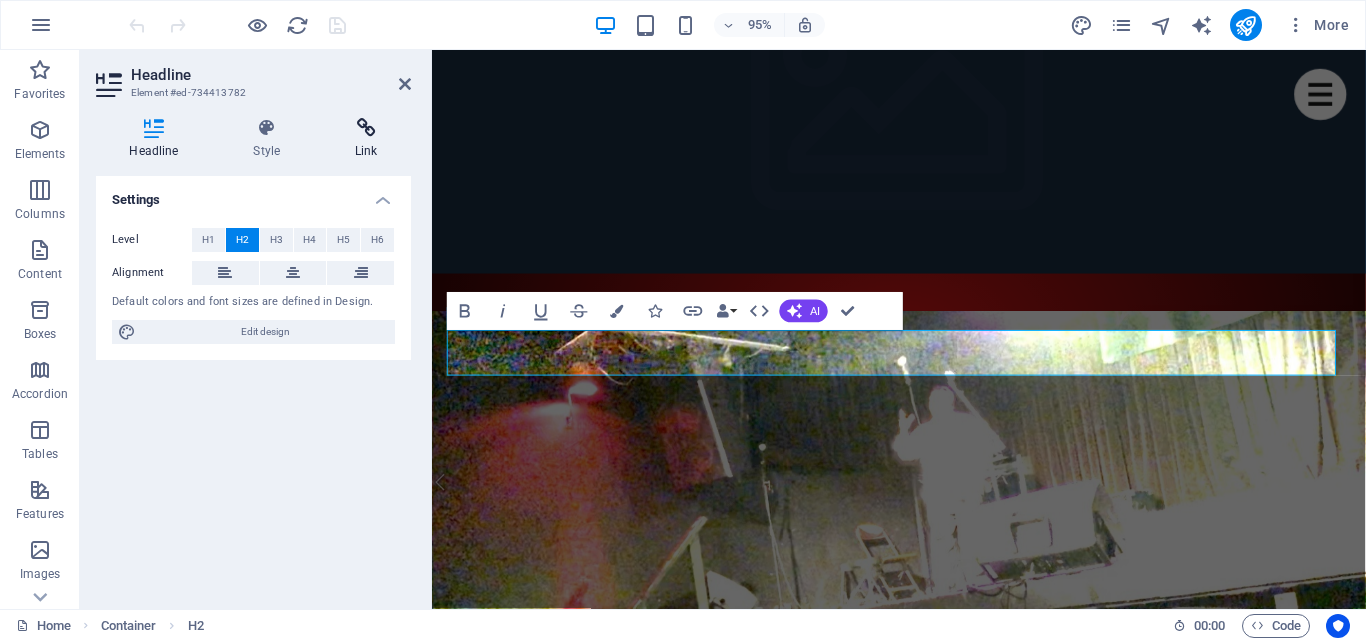 click on "Link" at bounding box center (366, 139) 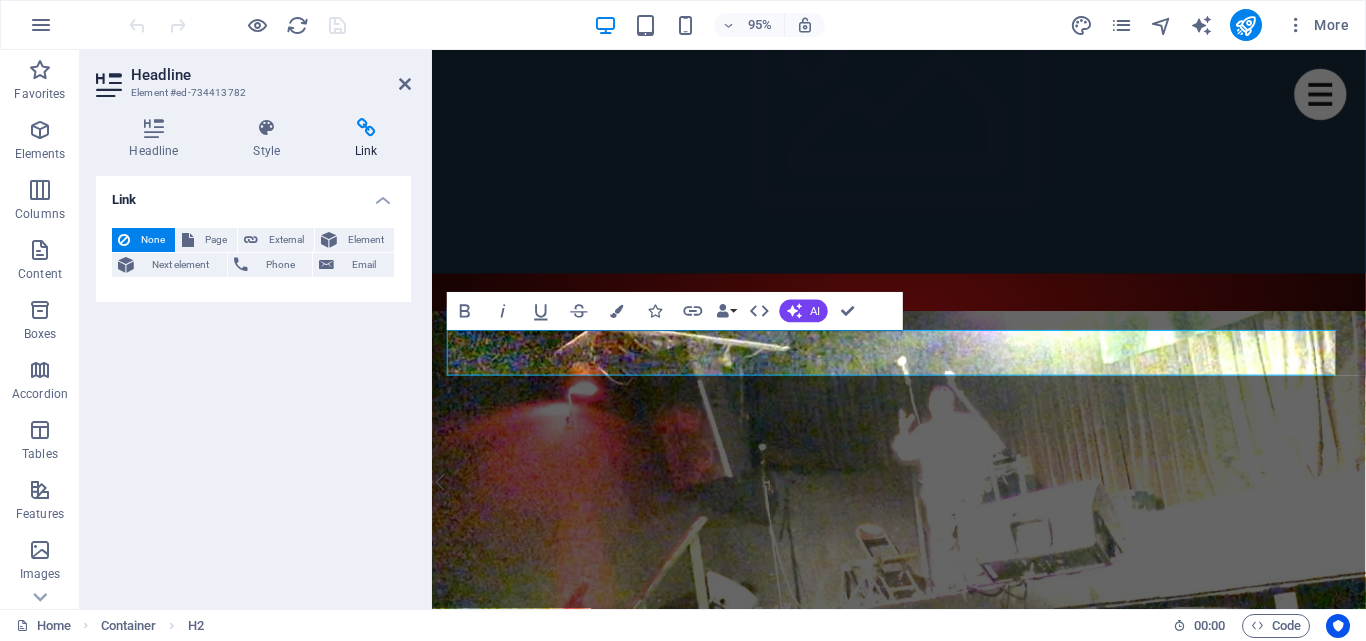 click at bounding box center (366, 128) 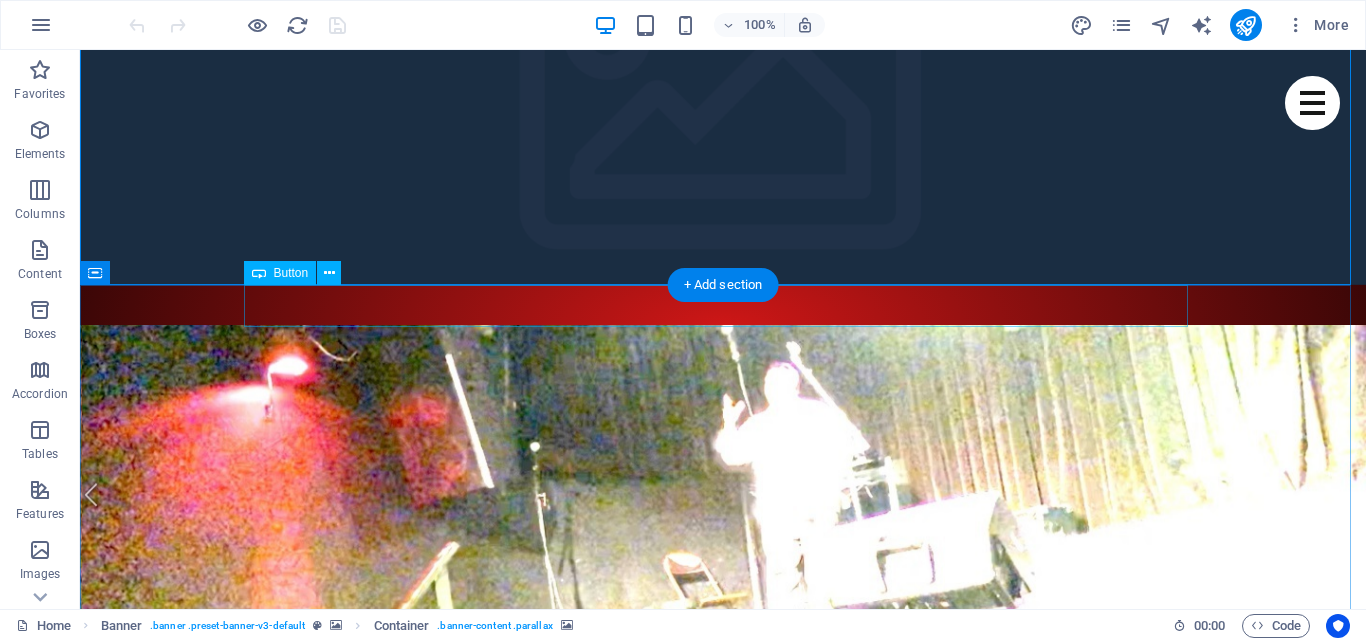 click on "Tickets" at bounding box center [723, 1093] 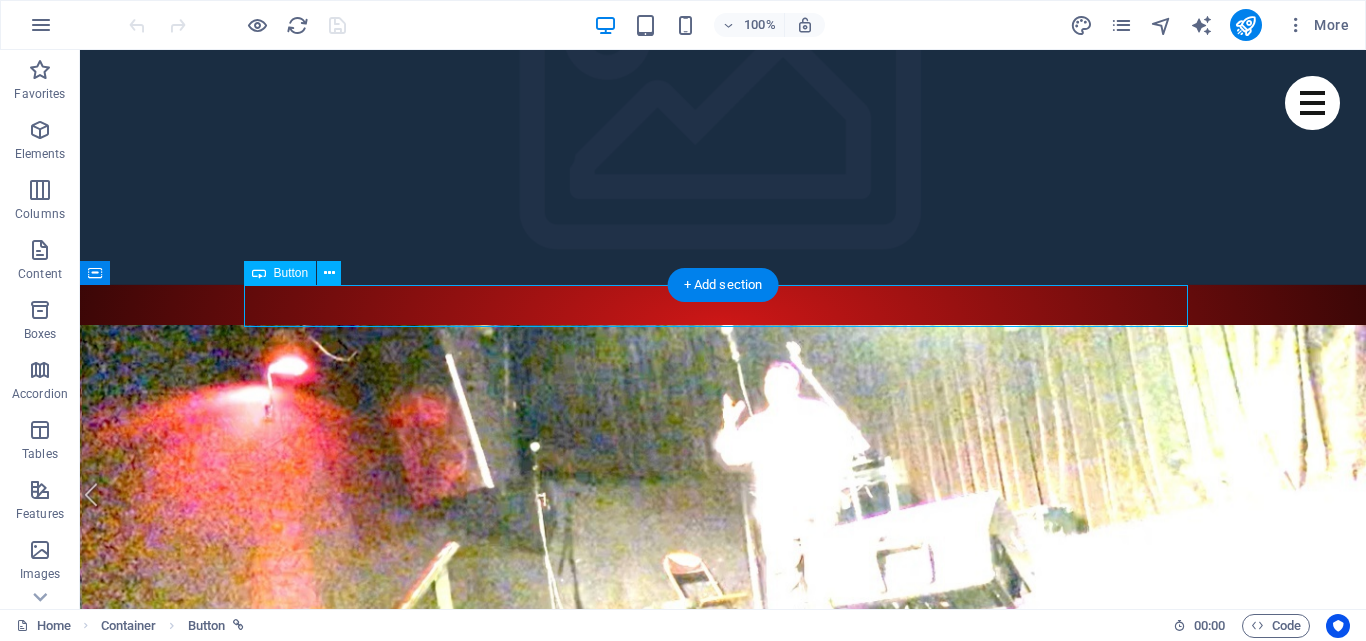 click on "Tickets" at bounding box center (723, 1093) 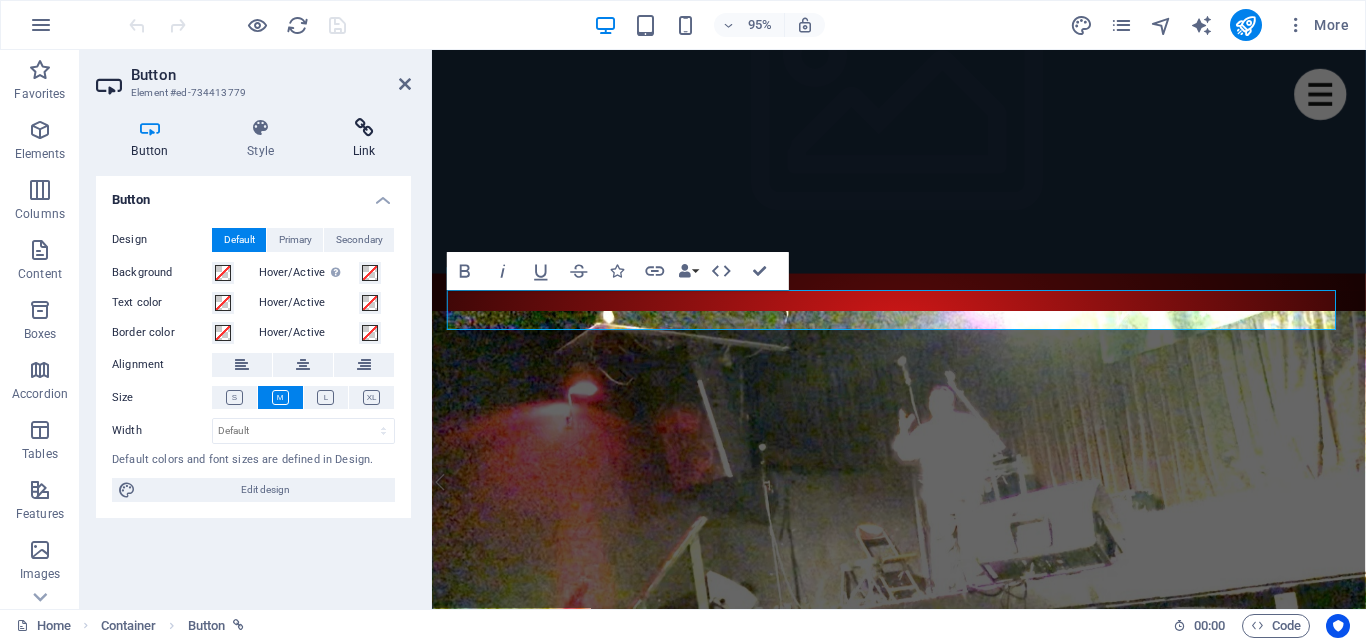 click at bounding box center (364, 128) 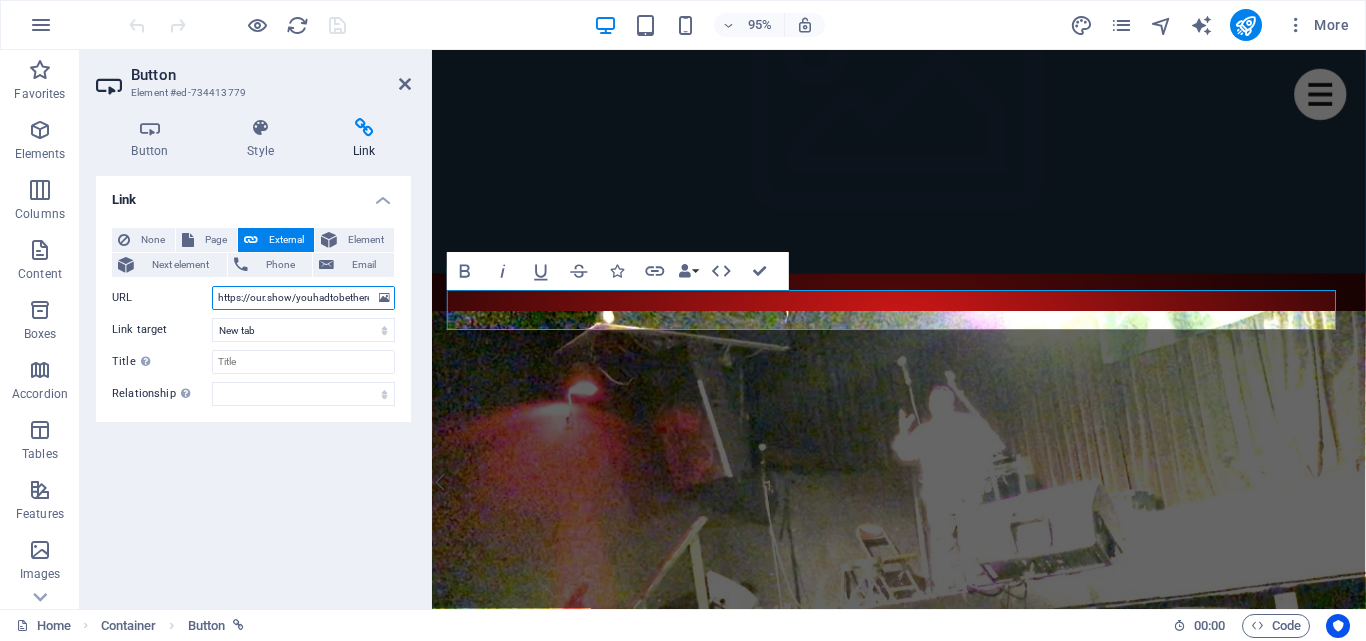 click on "https://our.show/youhadtobethere" at bounding box center [303, 298] 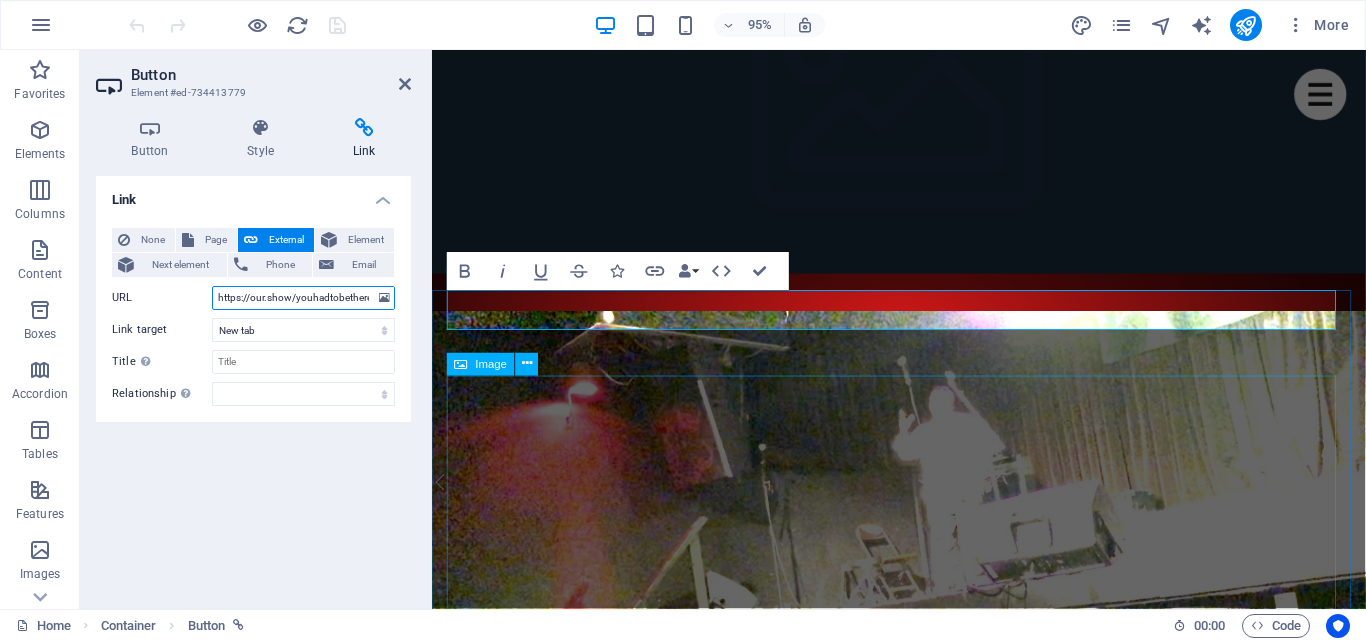 scroll, scrollTop: 0, scrollLeft: 1, axis: horizontal 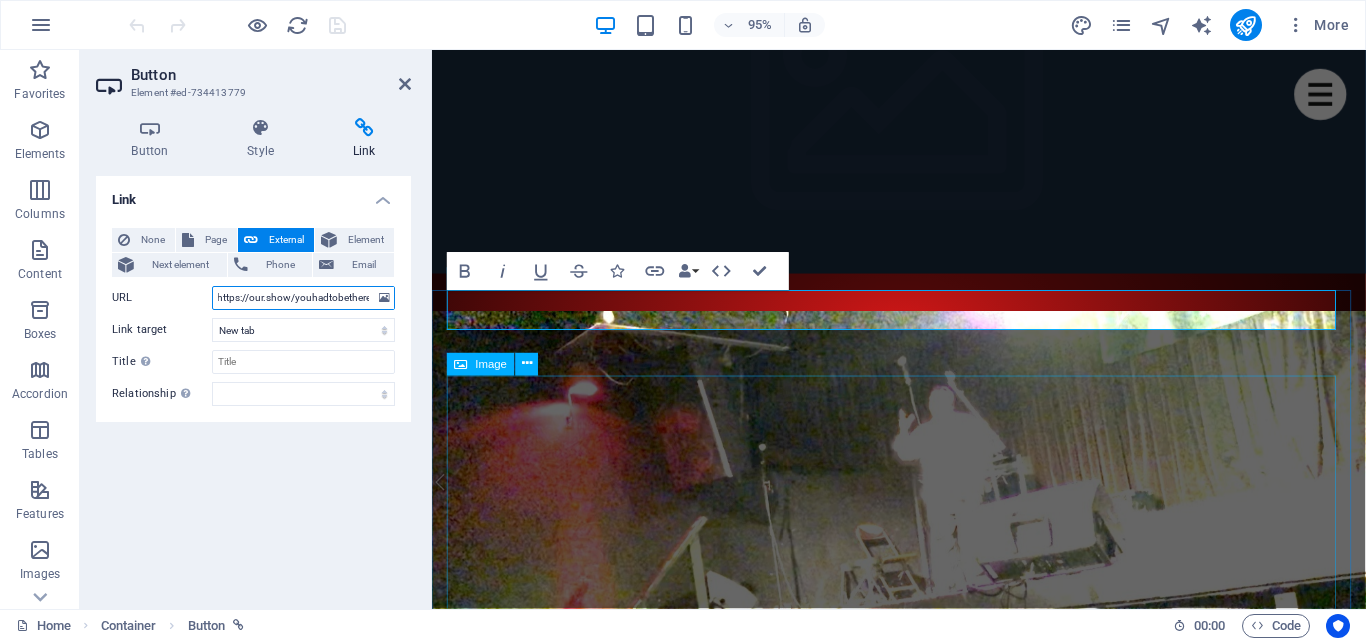 paste on "[NUMBER]" 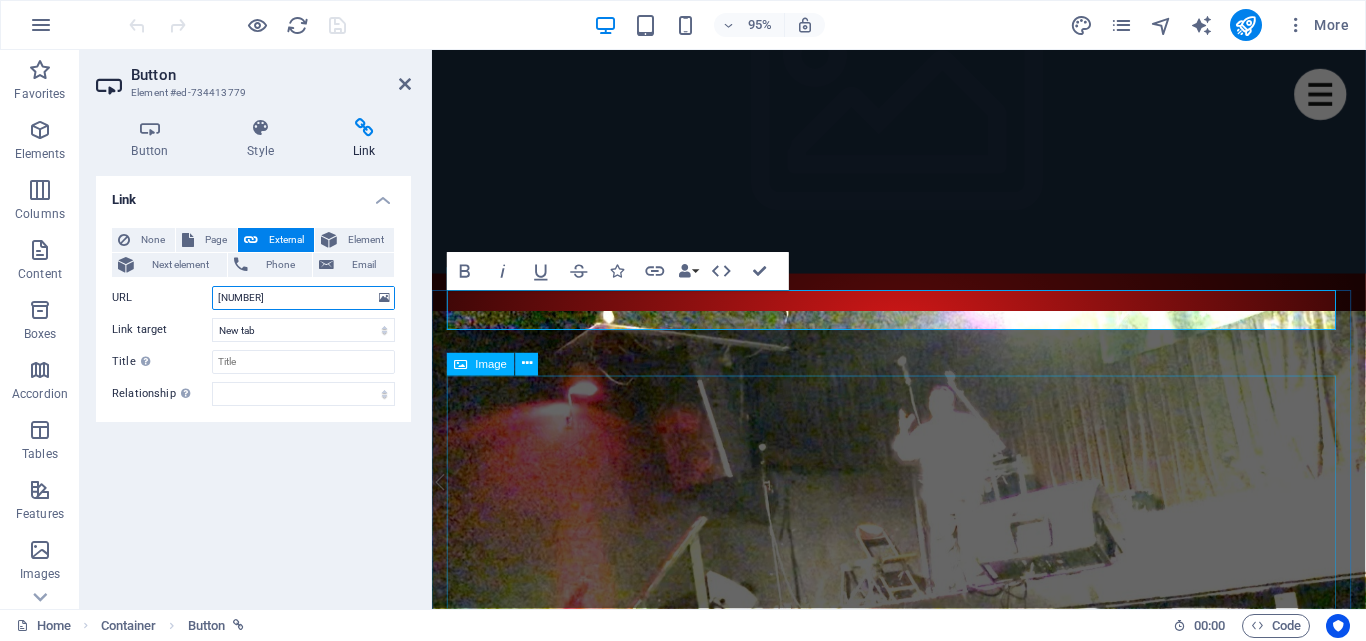 scroll, scrollTop: 0, scrollLeft: 0, axis: both 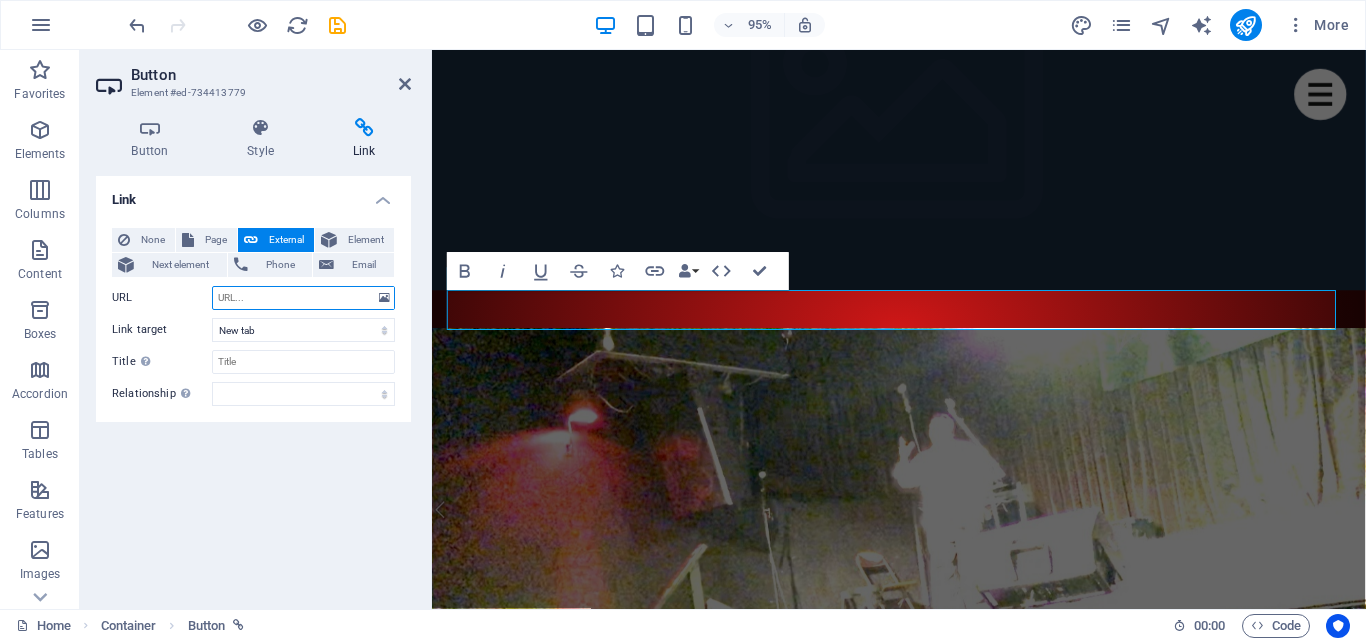paste on "https://www.onthestage.tickets/show/[PERSON]/682f37e65da8070f53137f23" 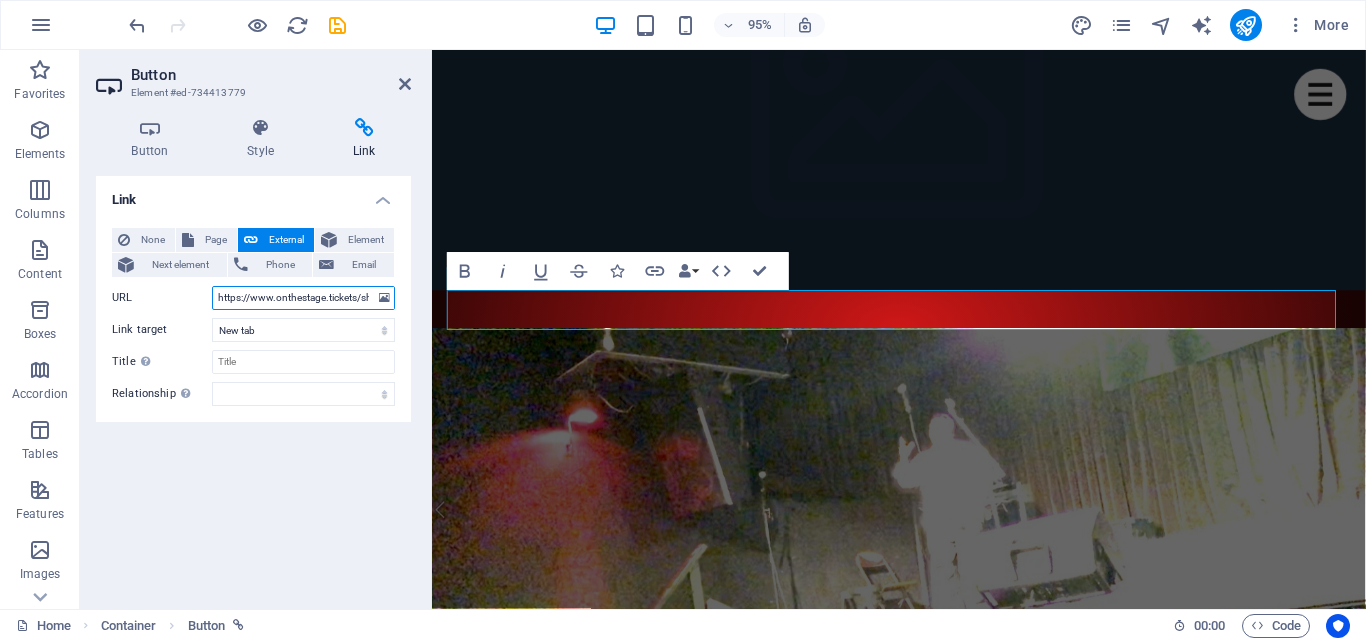 scroll, scrollTop: 0, scrollLeft: 216, axis: horizontal 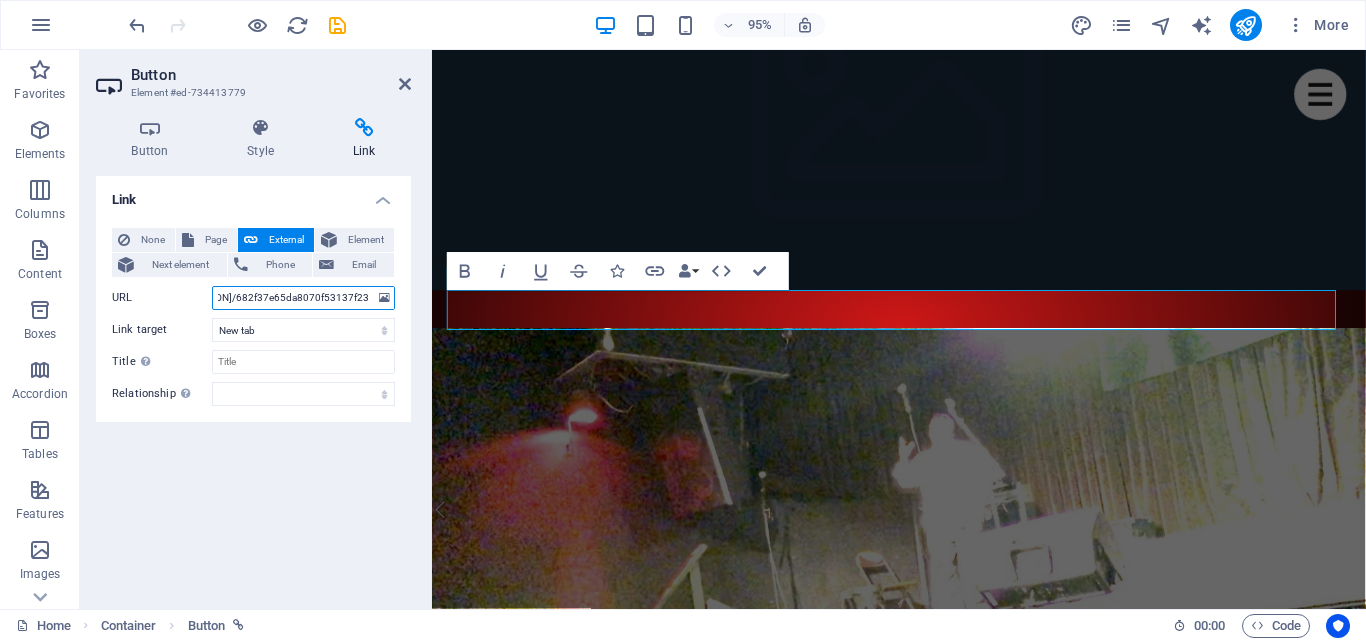 type on "https://www.onthestage.tickets/show/[PERSON]/682f37e65da8070f53137f23" 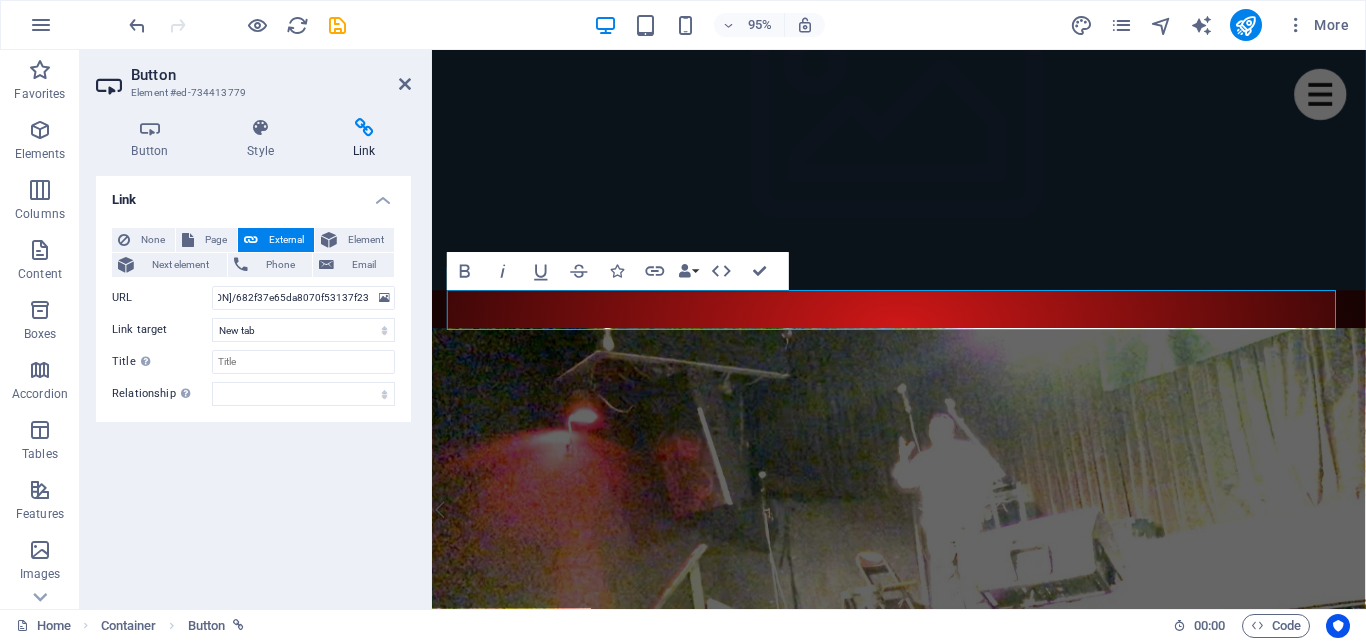 scroll, scrollTop: 0, scrollLeft: 0, axis: both 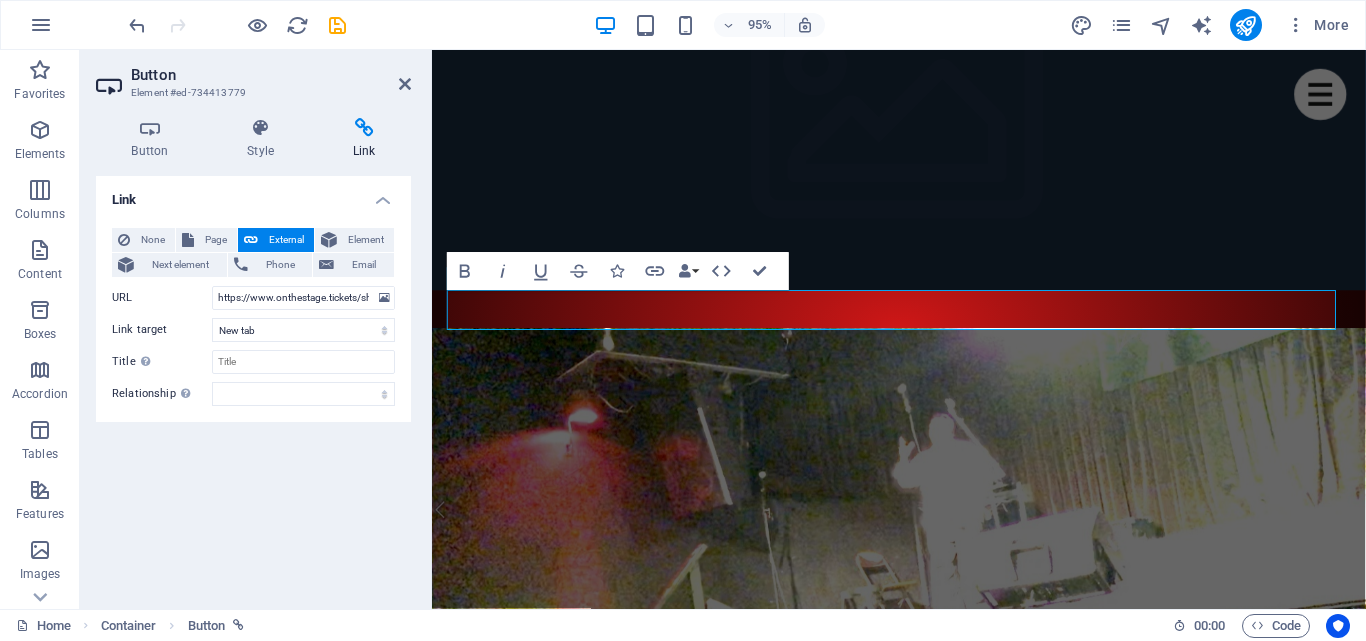 click on "URL [URL] Phone Email Link target New tab Same tab Overlay Title Additional link description, should not be the same as the link text. The title is most often shown as a tooltip text when the mouse moves over the element. Leave empty if uncertain. Relationship Sets the relationship of this link to the link target. For example, the value "nofollow" instructs search engines not to follow the link. Can be left empty. alternate author bookmark external help license next nofollow noreferrer noopener prev search tag" at bounding box center [253, 384] 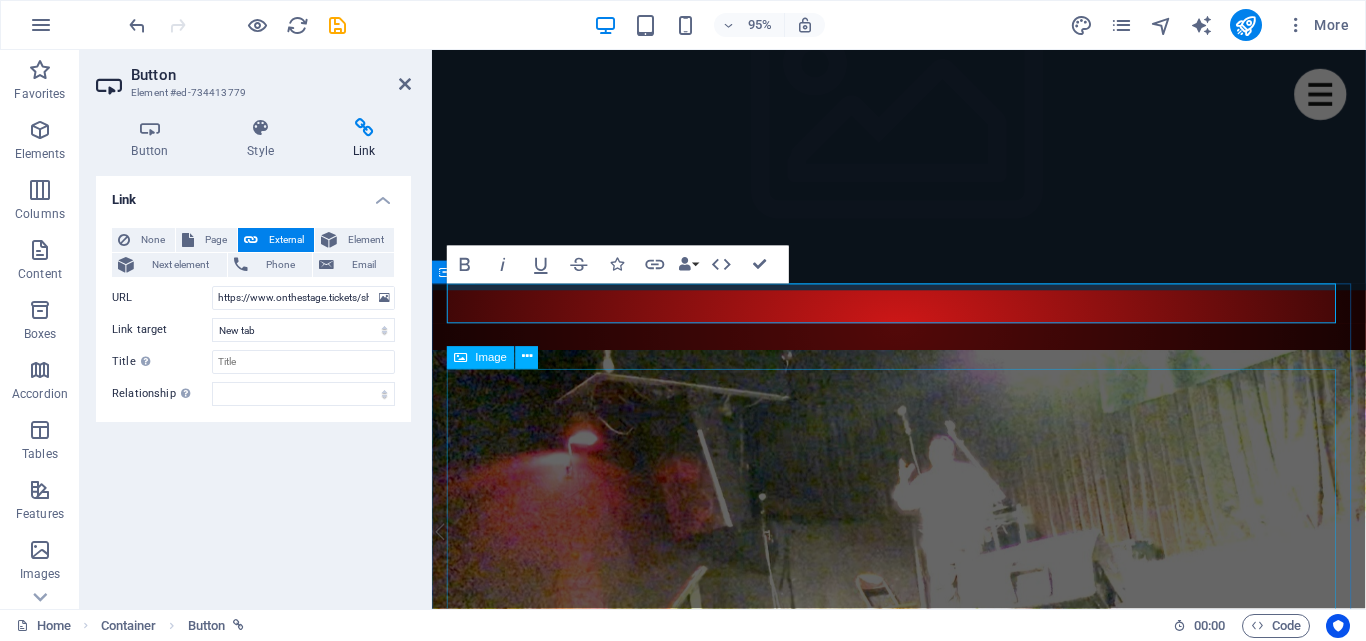 scroll, scrollTop: 200, scrollLeft: 0, axis: vertical 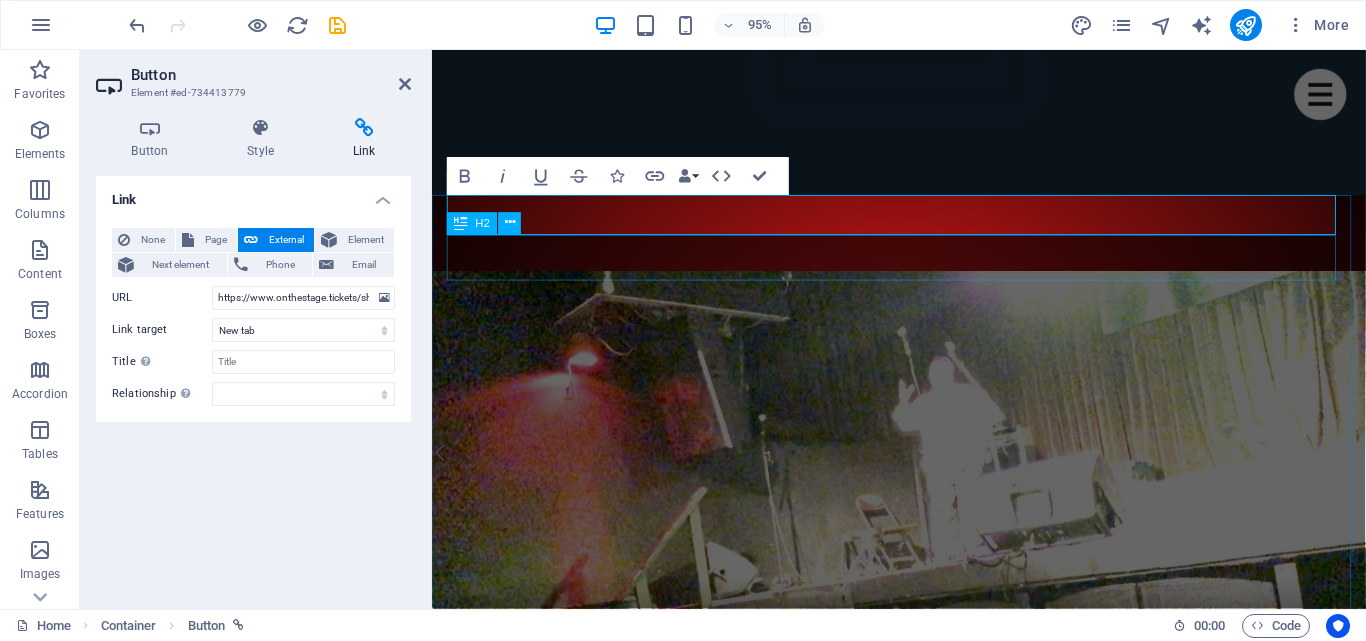 click on "[PERSON]'s Comedy Special: You Had To Be There!" at bounding box center [924, 1102] 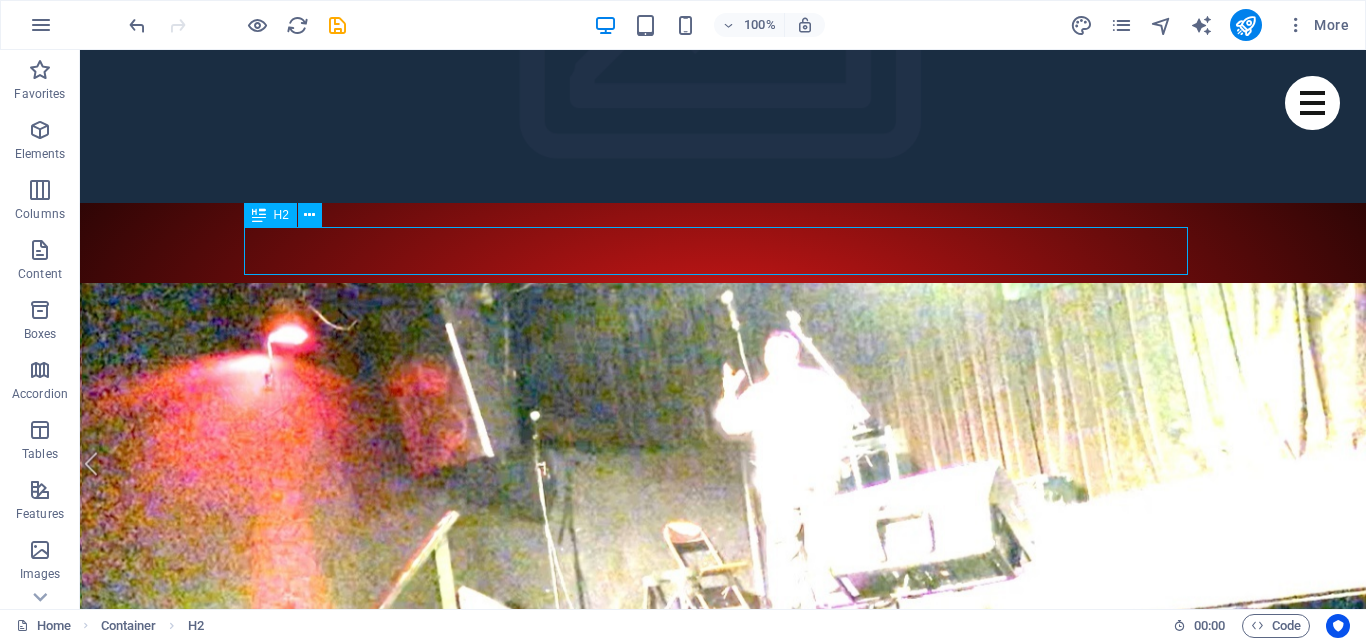 click on "[PERSON]'s Comedy Special: You Had To Be There!" at bounding box center [723, 1102] 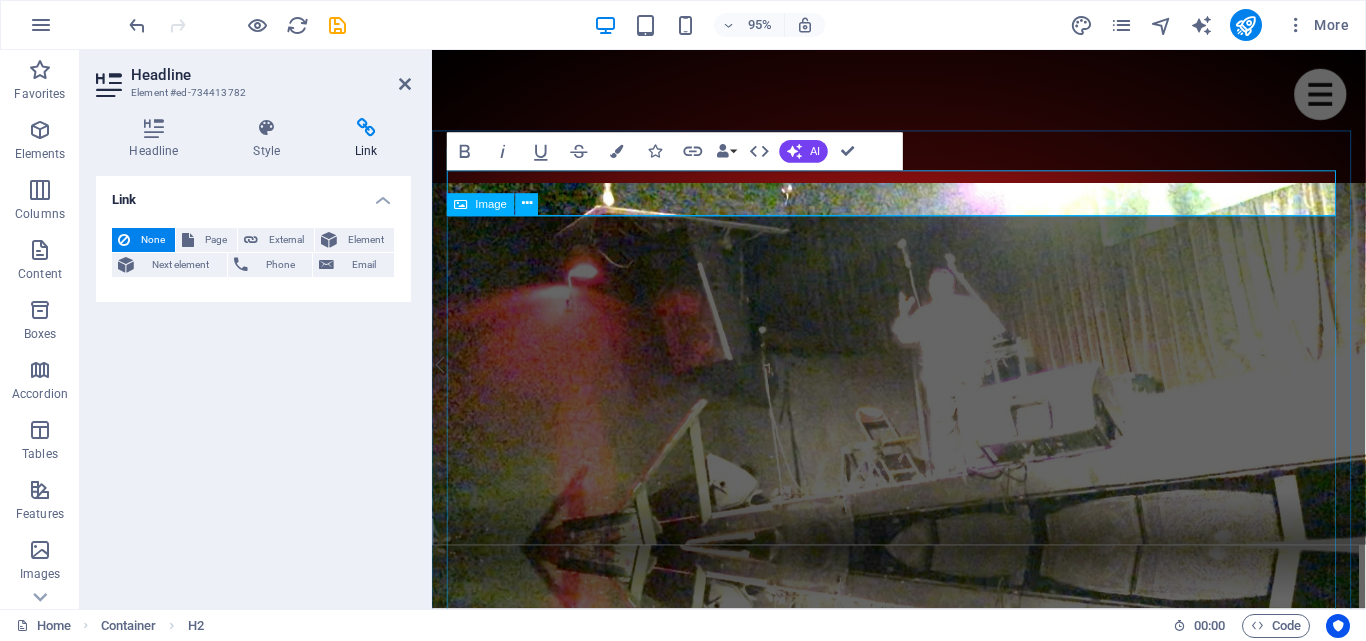 scroll, scrollTop: 500, scrollLeft: 0, axis: vertical 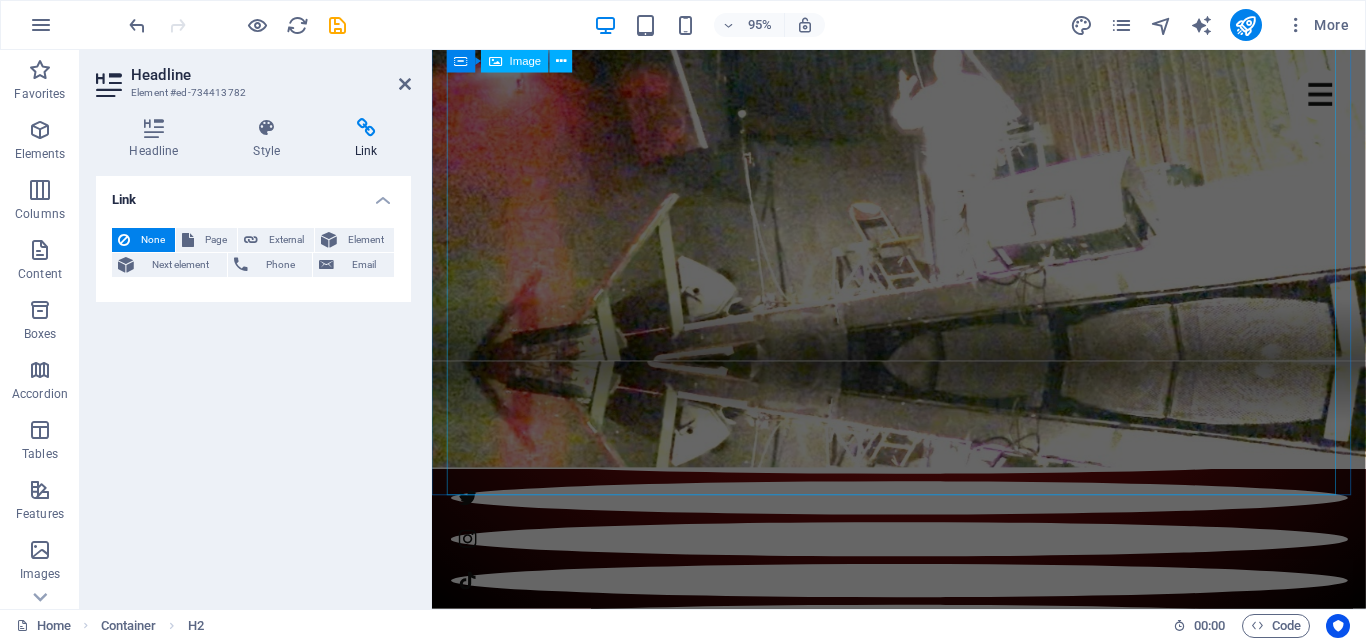 click at bounding box center (924, 1138) 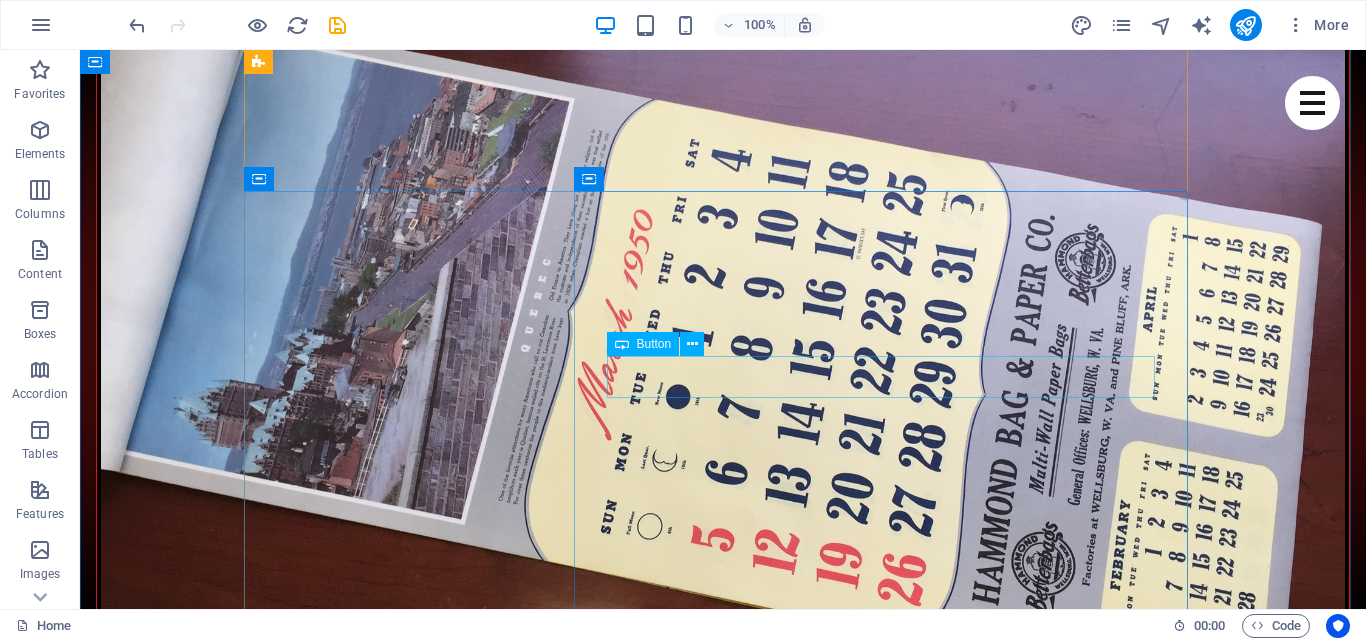 scroll, scrollTop: 3382, scrollLeft: 0, axis: vertical 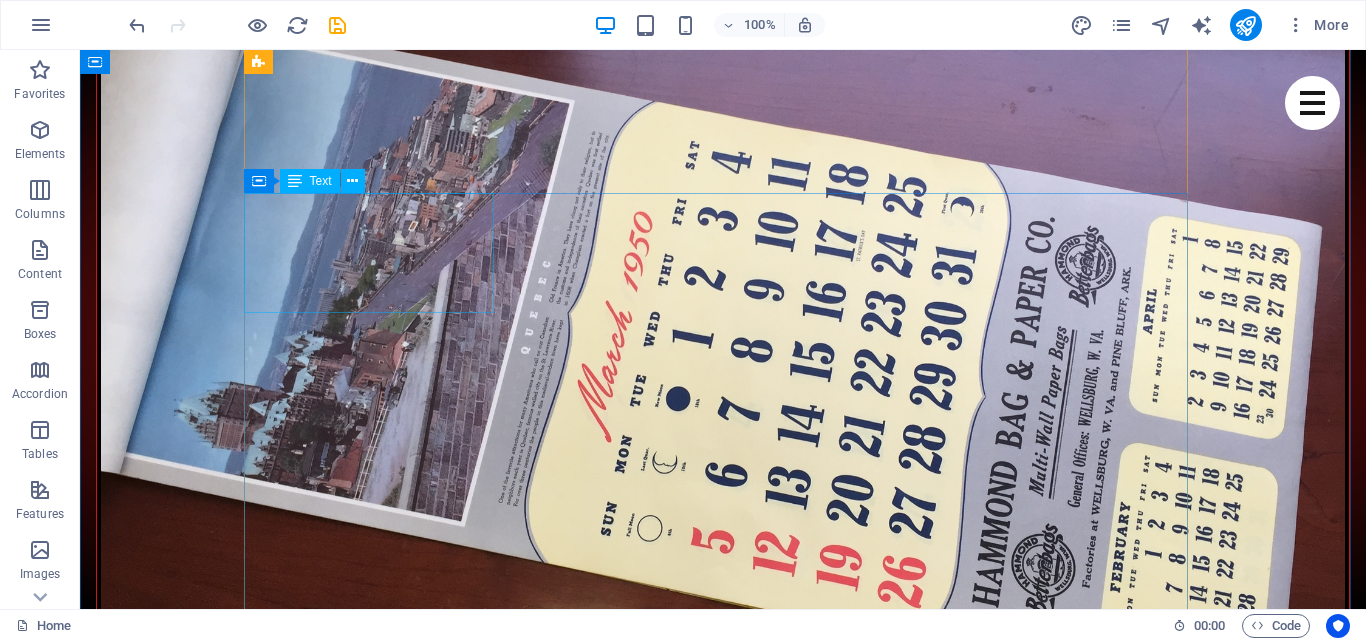 click on "[DAY] [MONTH] [NUMBER] [TIME] [TIME]" at bounding box center (703, 7740) 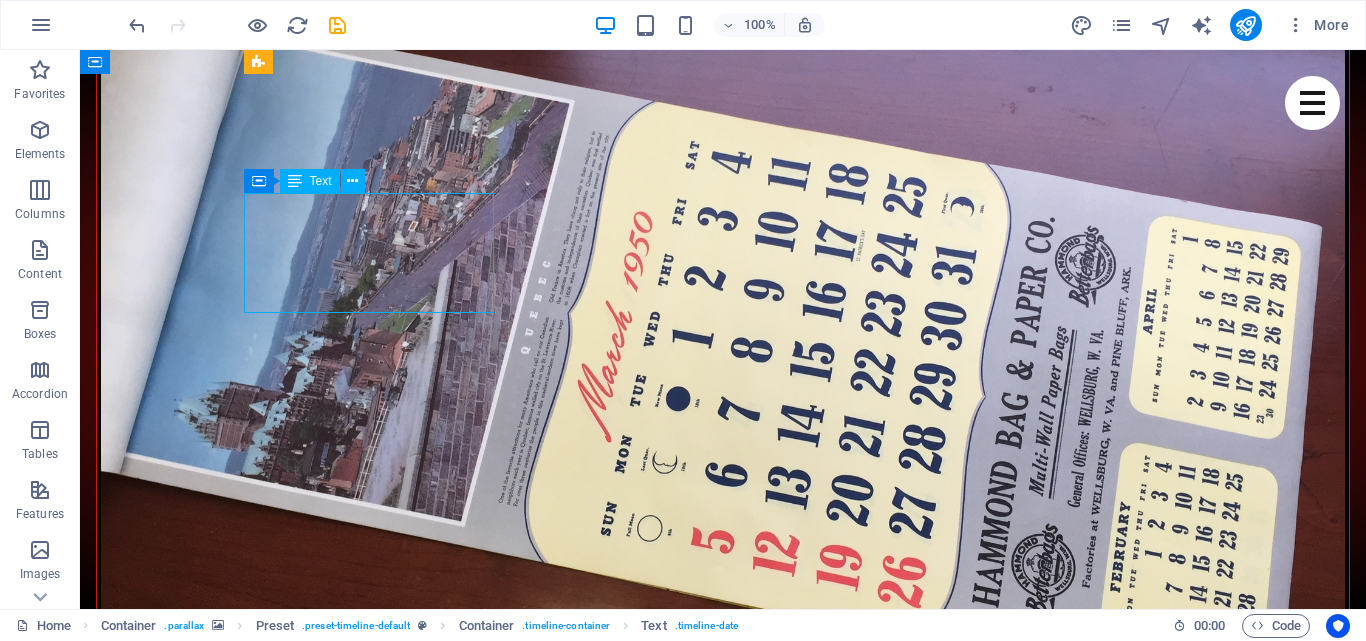 click on "[DAY] [MONTH] [NUMBER] [TIME] [TIME]" at bounding box center (703, 7740) 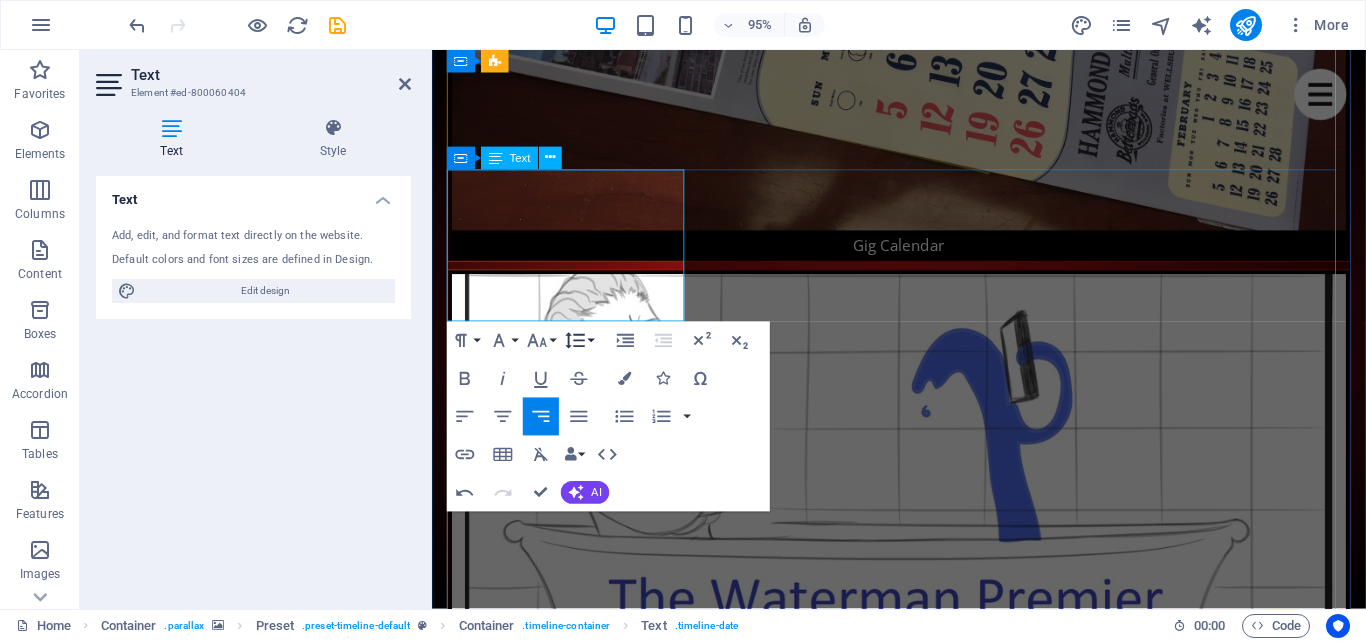 type 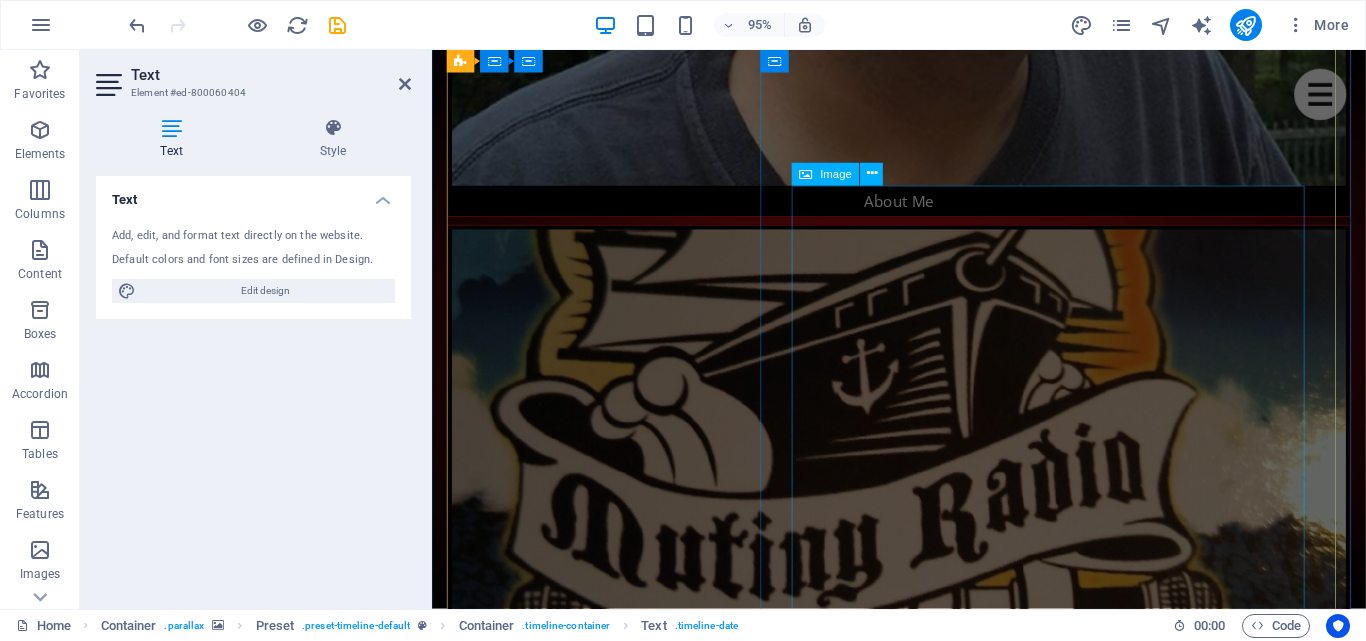 scroll, scrollTop: 2182, scrollLeft: 0, axis: vertical 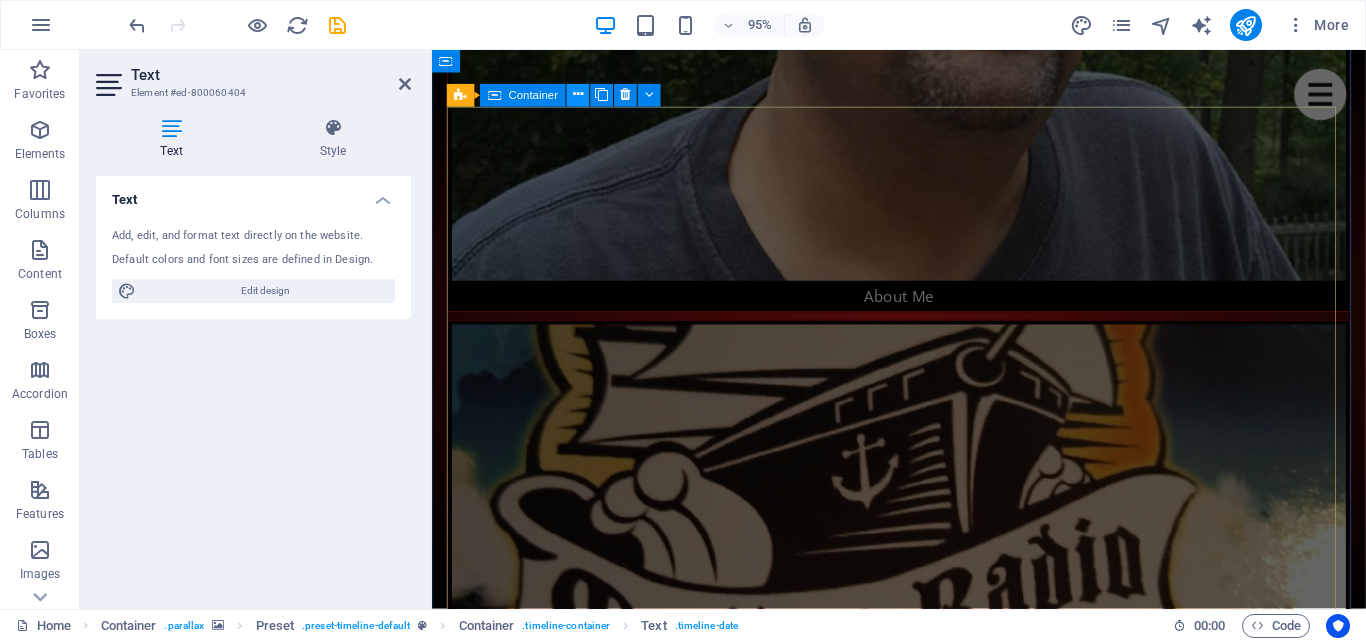 click at bounding box center [578, 95] 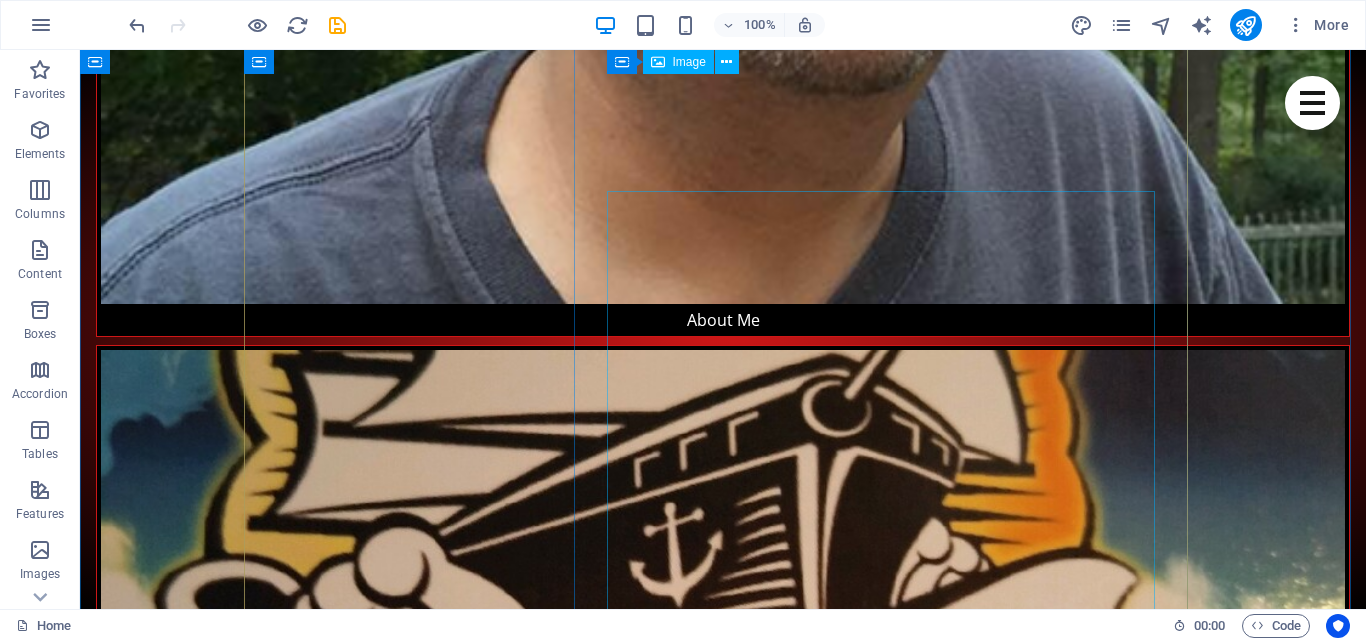 scroll, scrollTop: 2166, scrollLeft: 0, axis: vertical 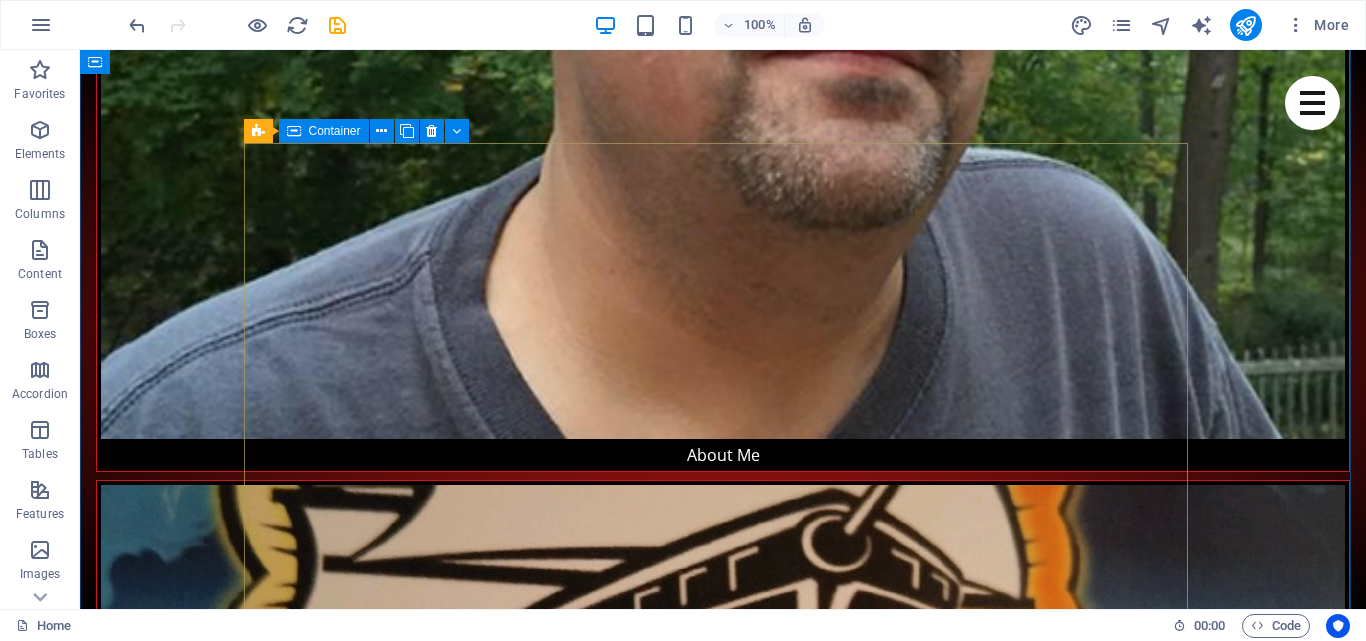 click on "[DAY] [MONTH] [NUMBER] [TIME] The [EVENT] [VENUE] [NUMBER] [STREET], [CITY], [STATE] Tickets" at bounding box center (723, 7832) 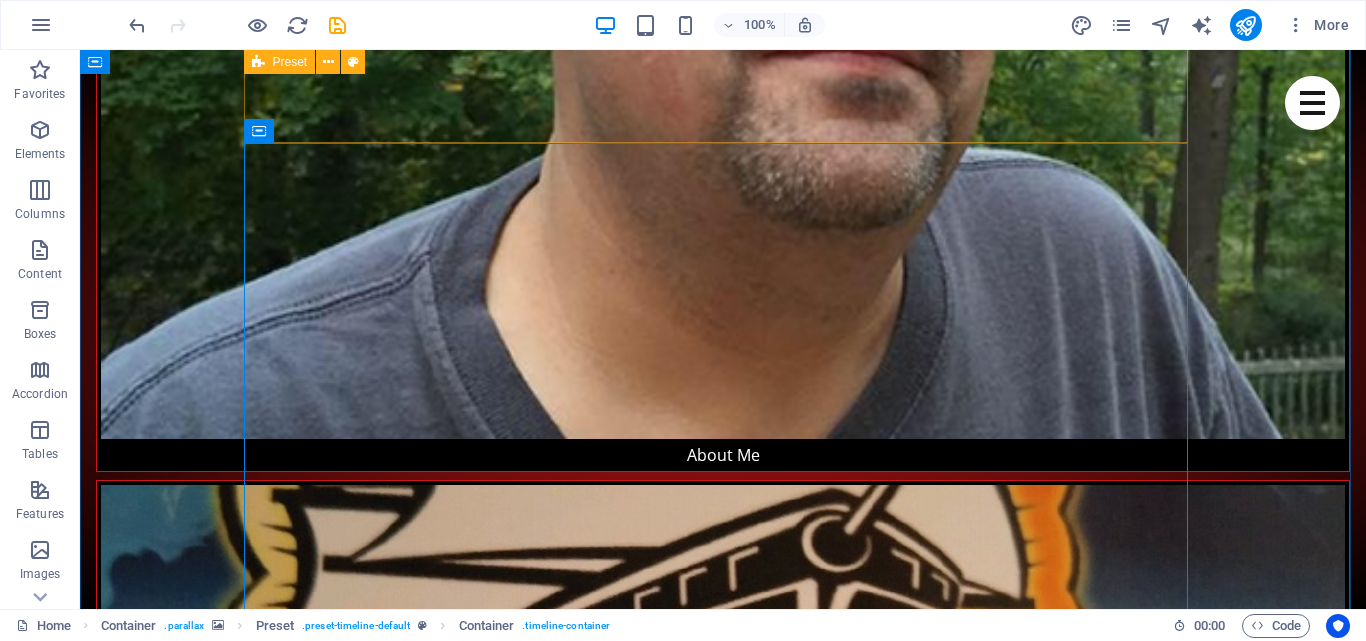 click on "Drop content here or  Add elements  Paste clipboard" at bounding box center (723, 7359) 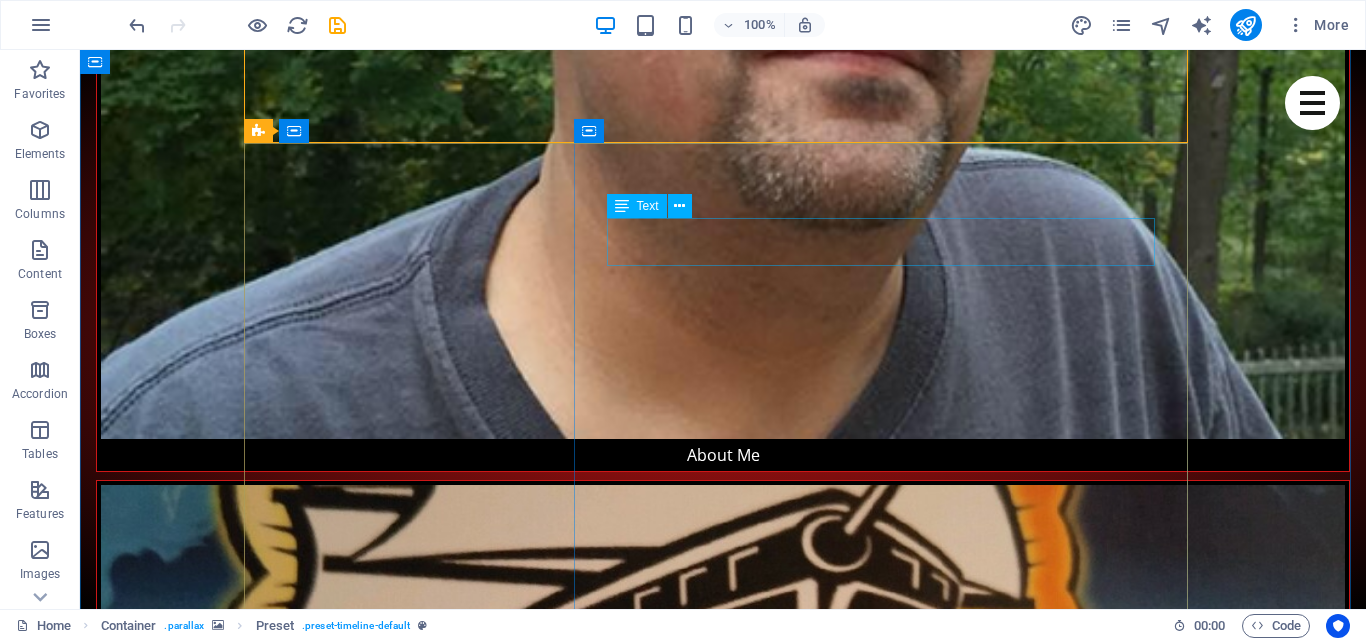 click on "[VENUE] [NUMBER] [STREET], [CITY], [STATE]" at bounding box center [743, 7609] 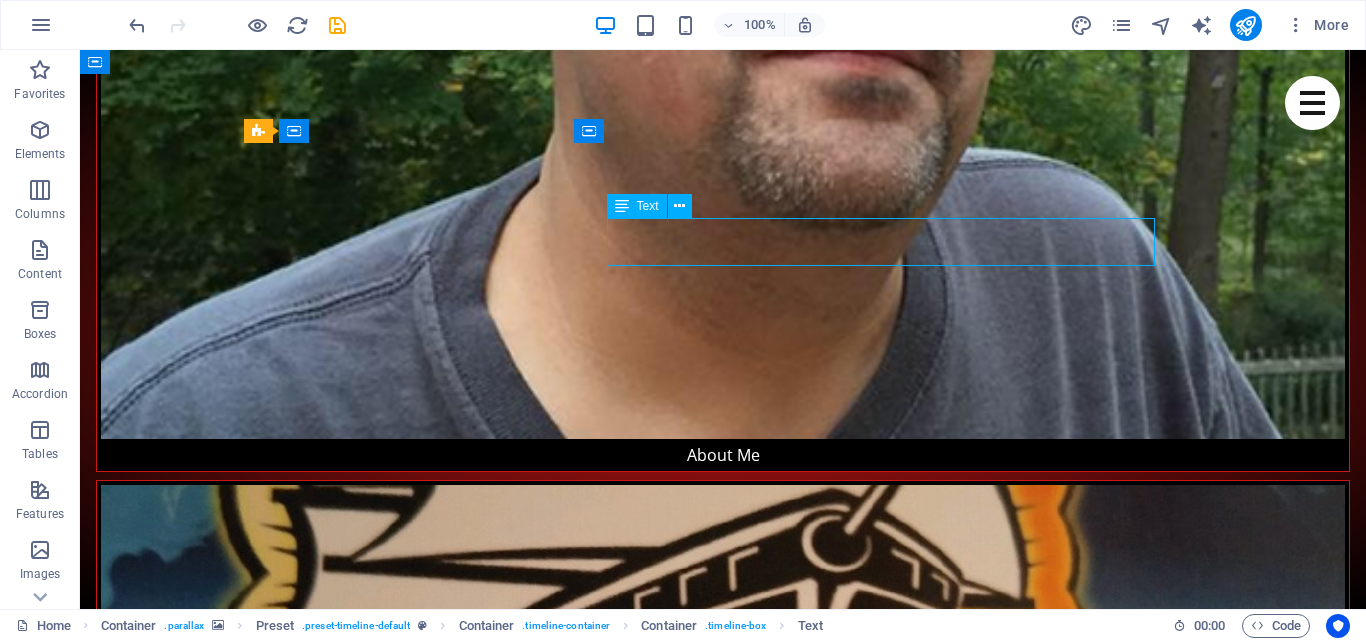 click on "[VENUE] [NUMBER] [STREET], [CITY], [STATE]" at bounding box center [743, 7609] 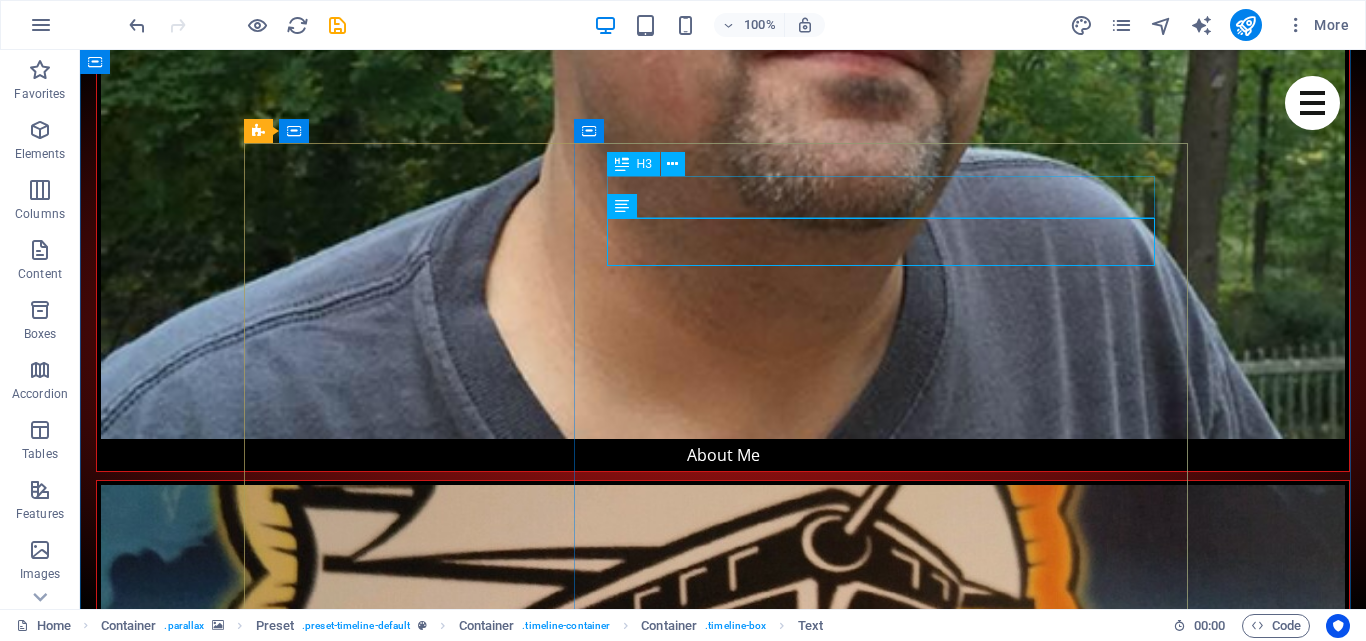click on "The Eyes Up Here Comedy Festival" at bounding box center [743, 7564] 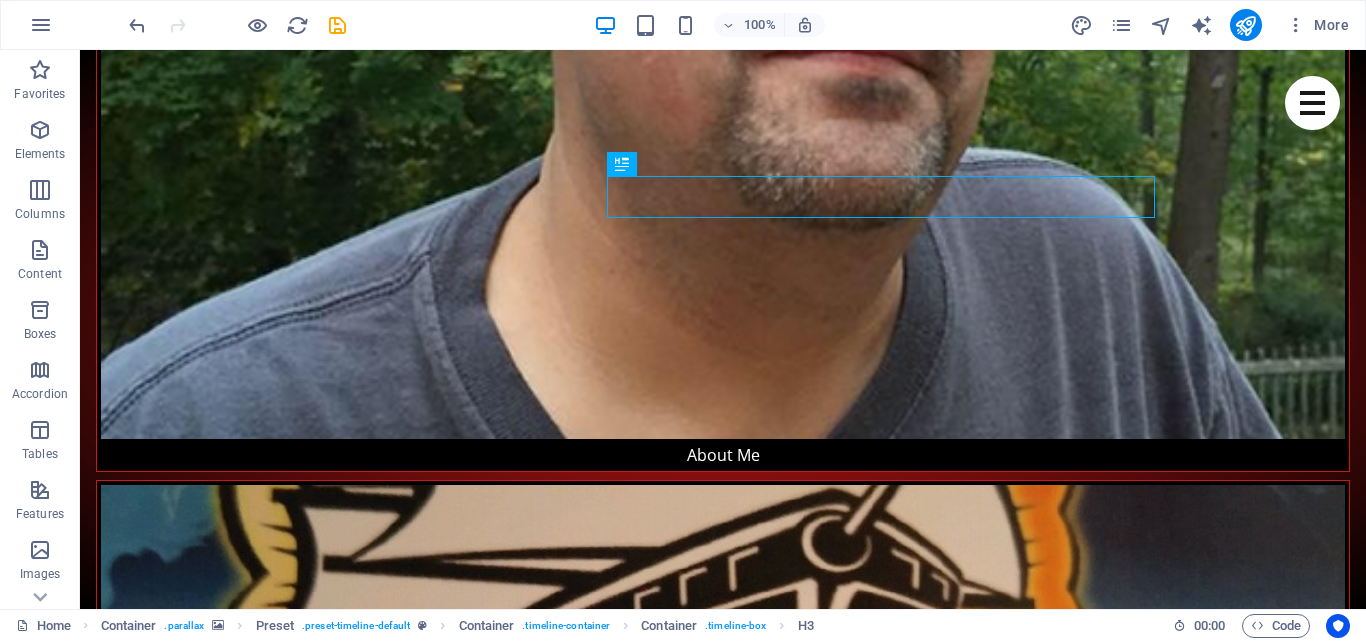 click at bounding box center [723, 7057] 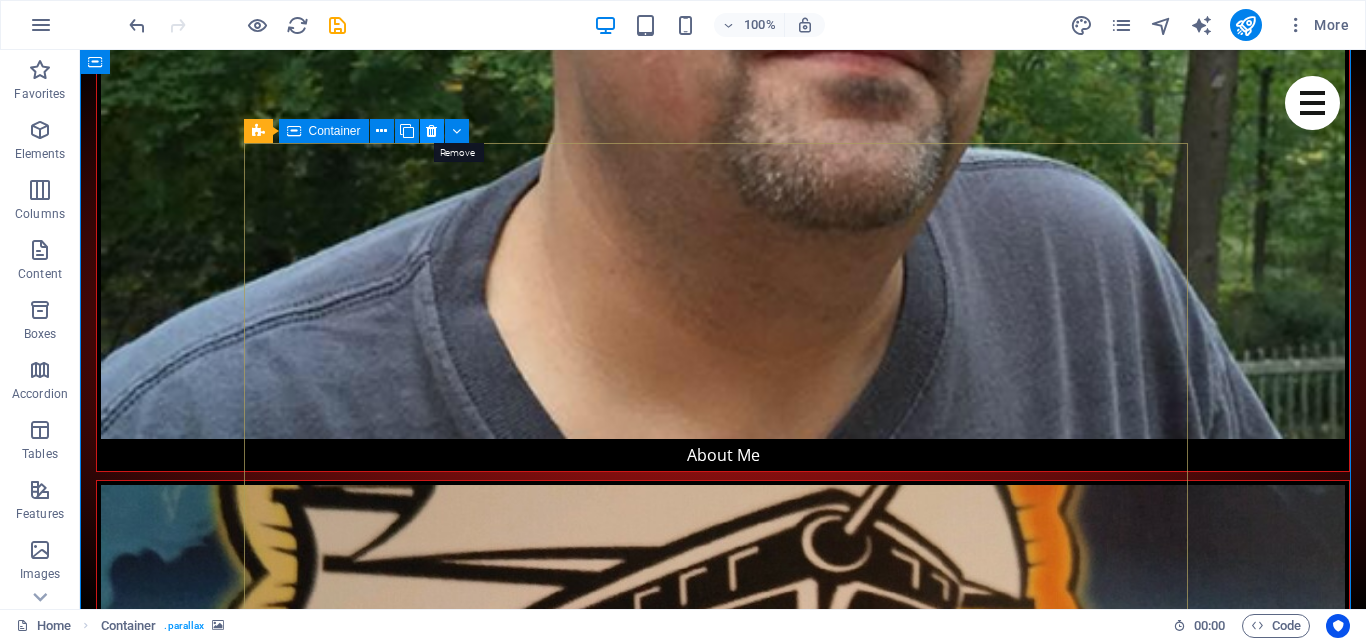 click at bounding box center [431, 131] 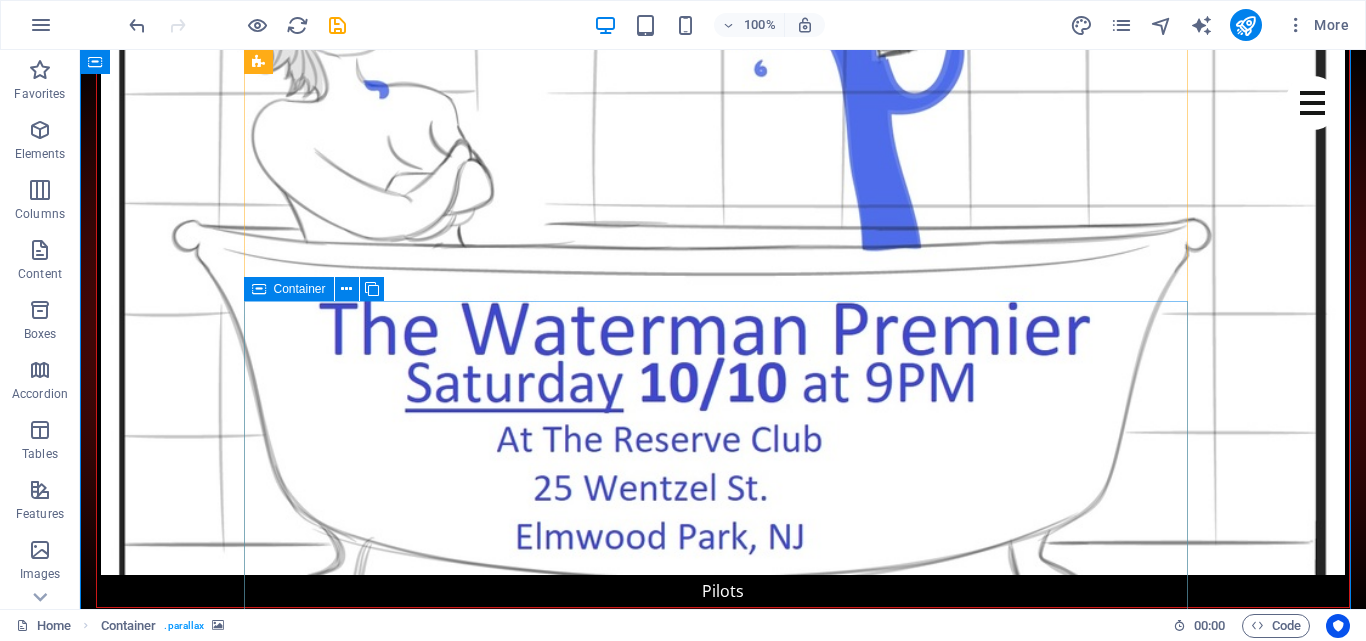 scroll, scrollTop: 4266, scrollLeft: 0, axis: vertical 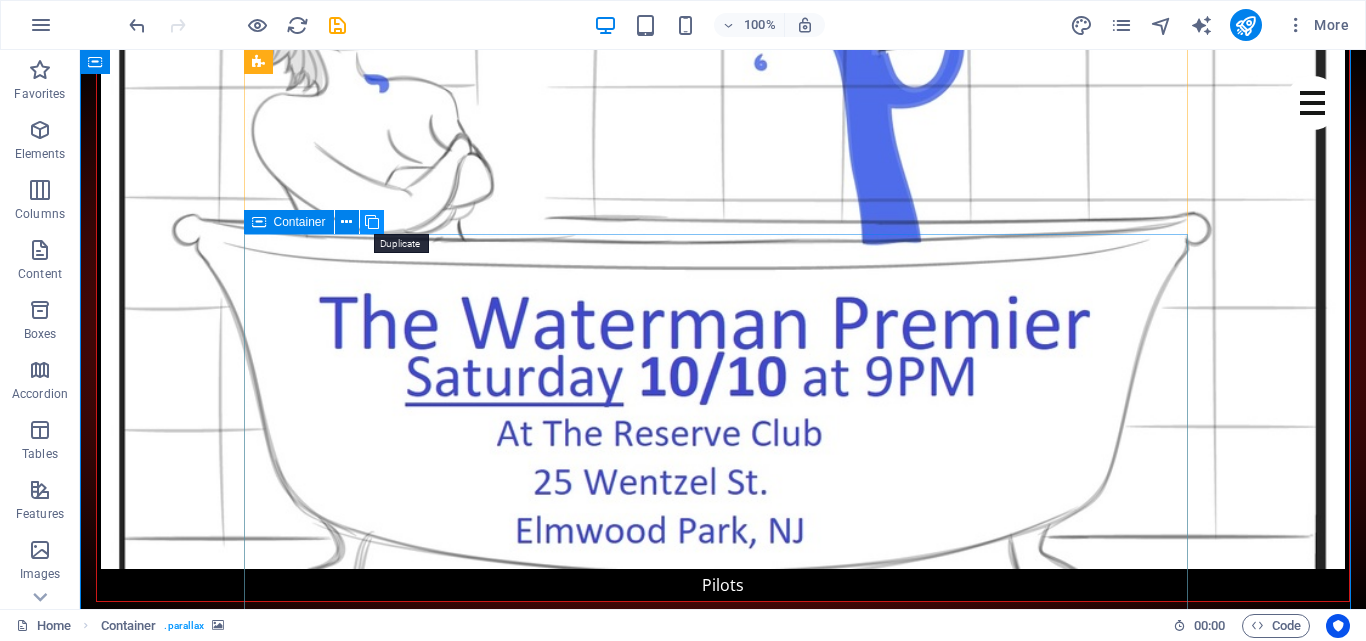 click at bounding box center (372, 222) 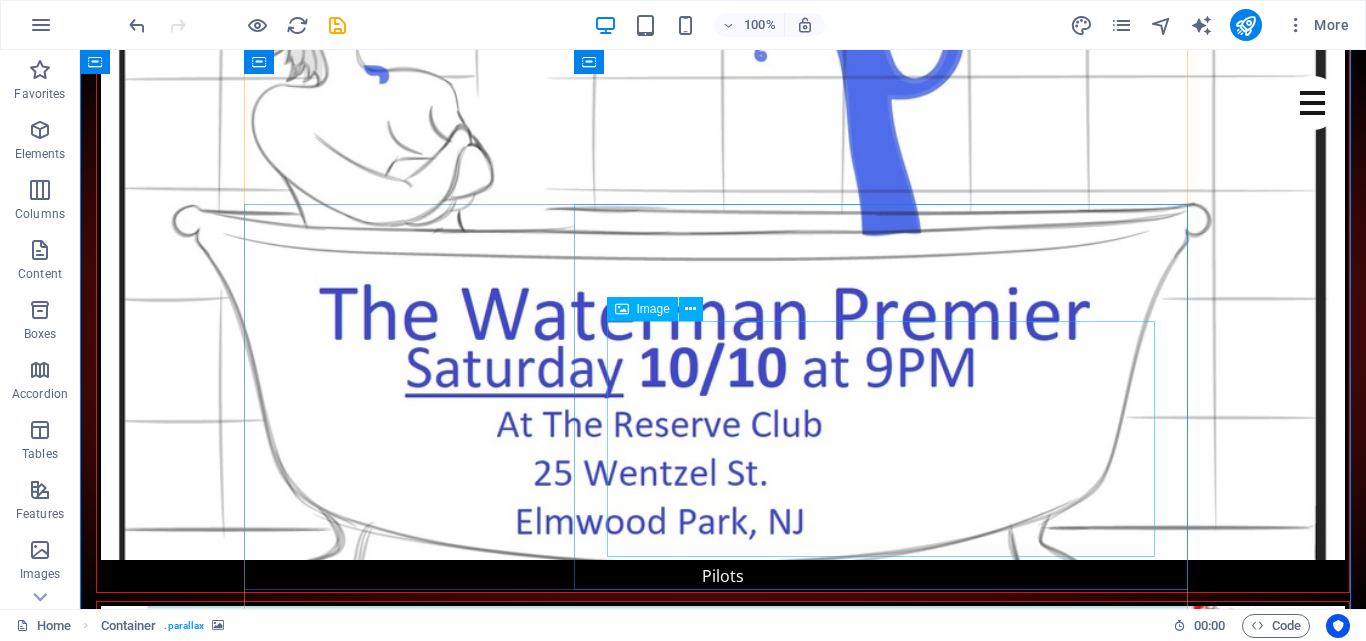 scroll, scrollTop: 4274, scrollLeft: 0, axis: vertical 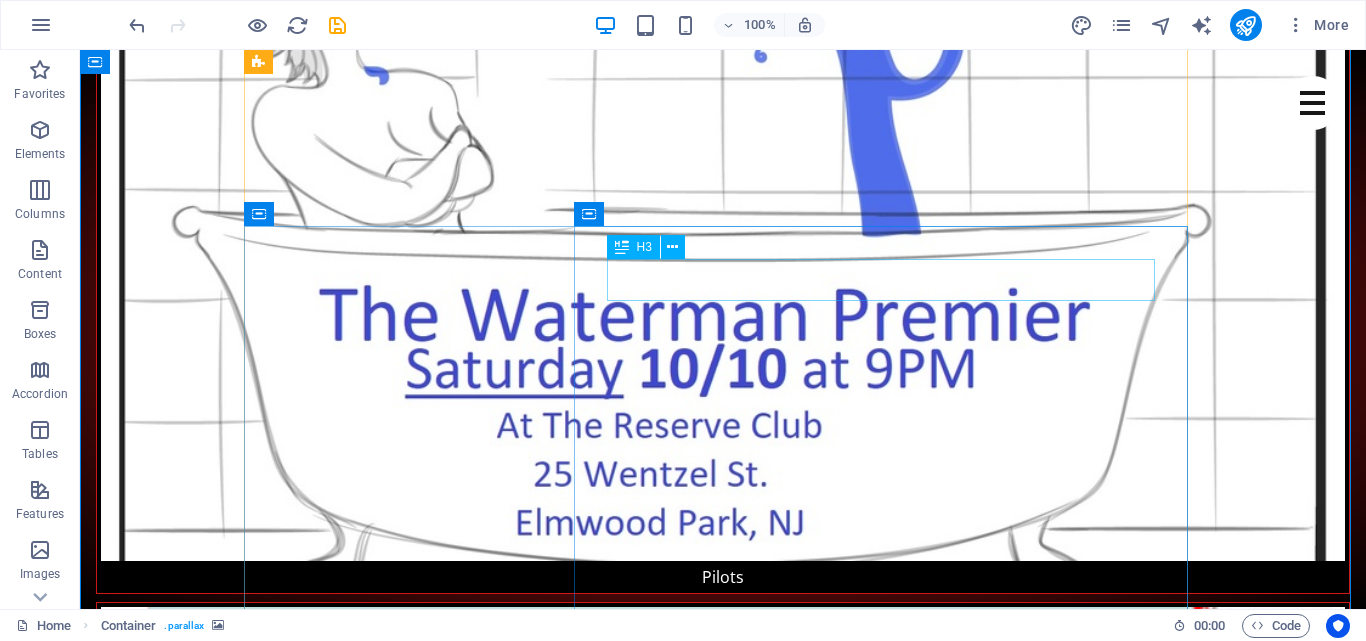 click on "More is Coming ...gotta get booked" at bounding box center (743, 8127) 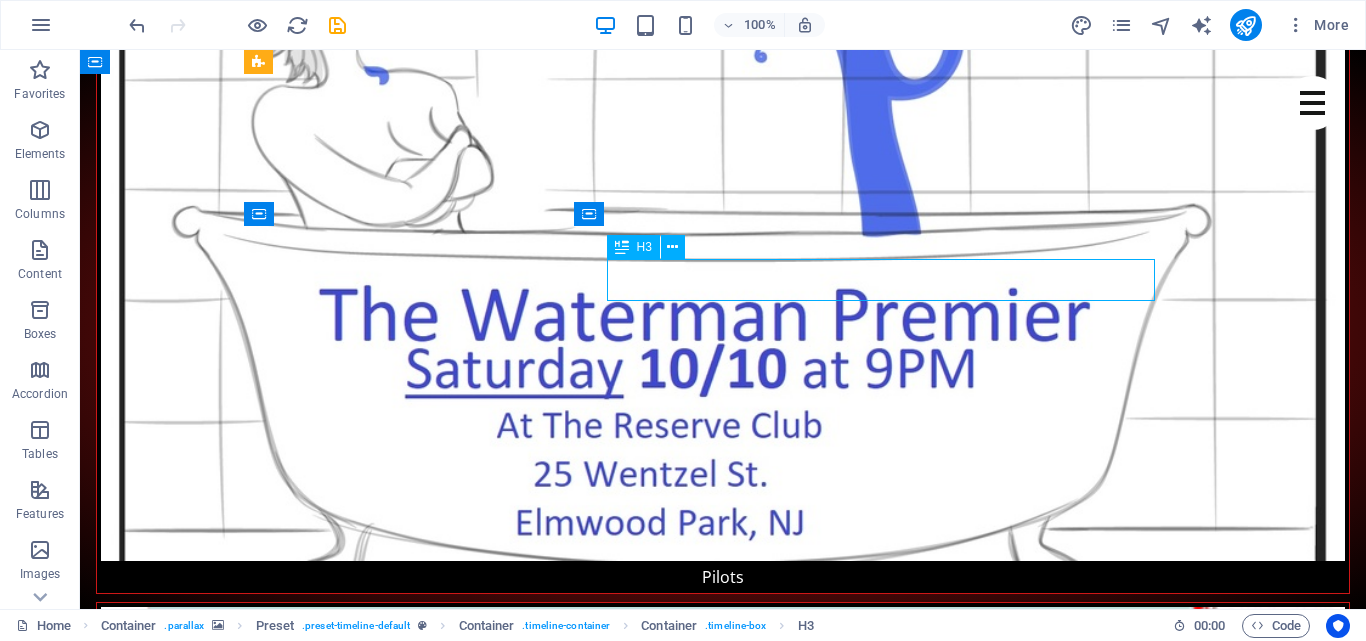 click on "More is Coming ...gotta get booked" at bounding box center [743, 8127] 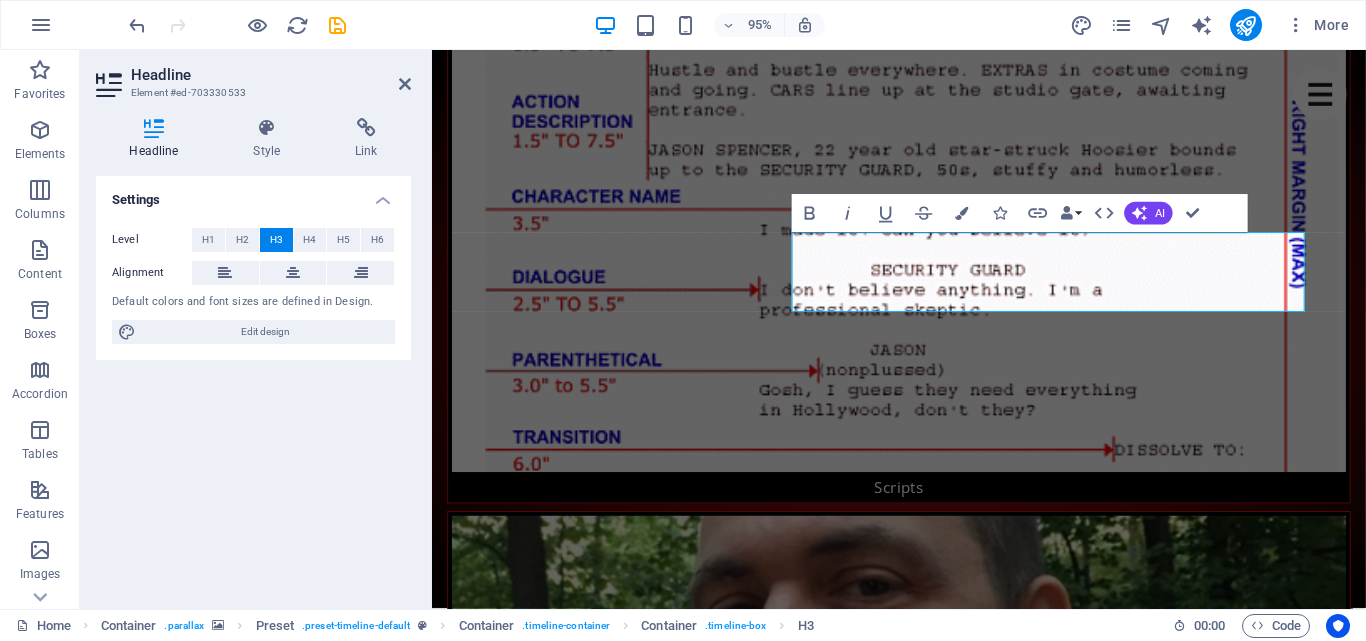 scroll, scrollTop: 219, scrollLeft: 3, axis: both 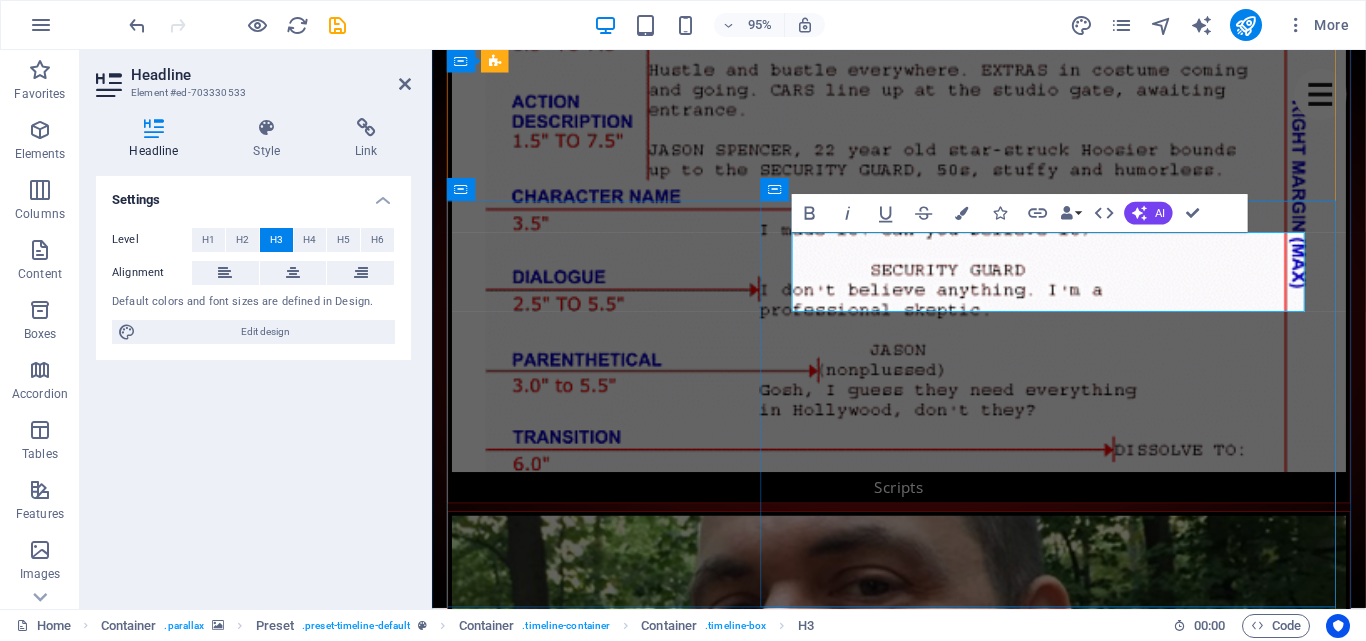 click on "[PERSON]'s Comedy Special: You Had To Be There!" at bounding box center [944, 7192] 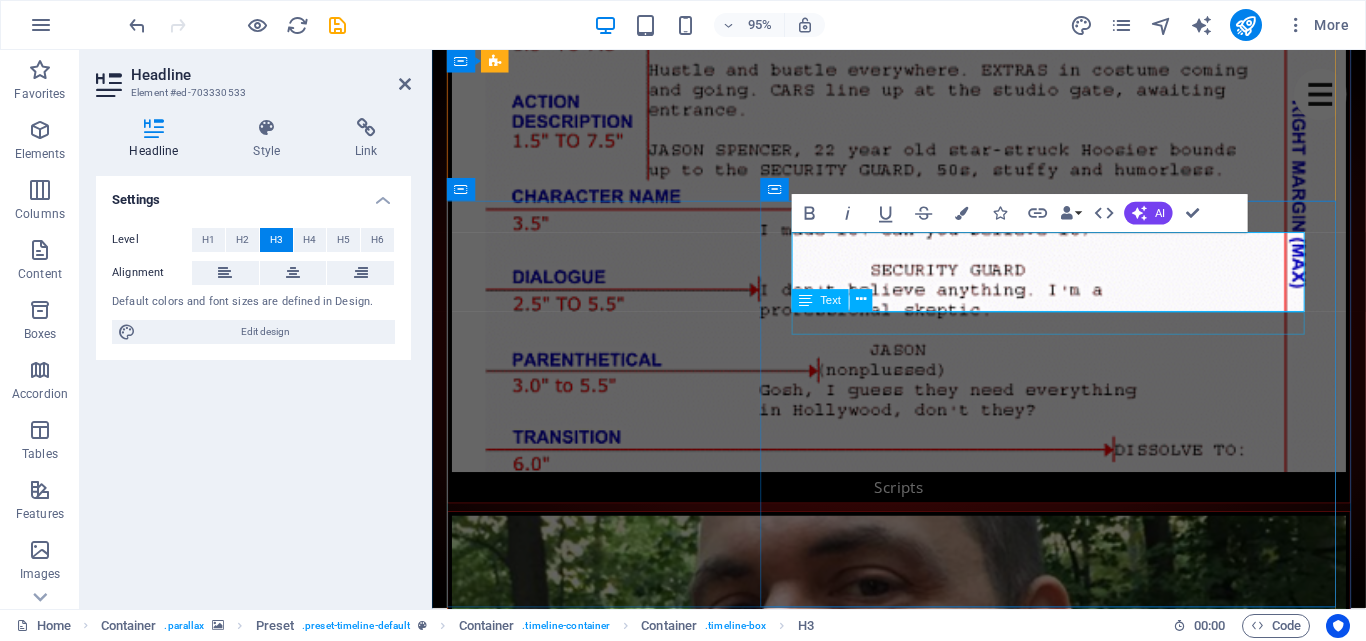 click on "Details to follow" at bounding box center [944, 7267] 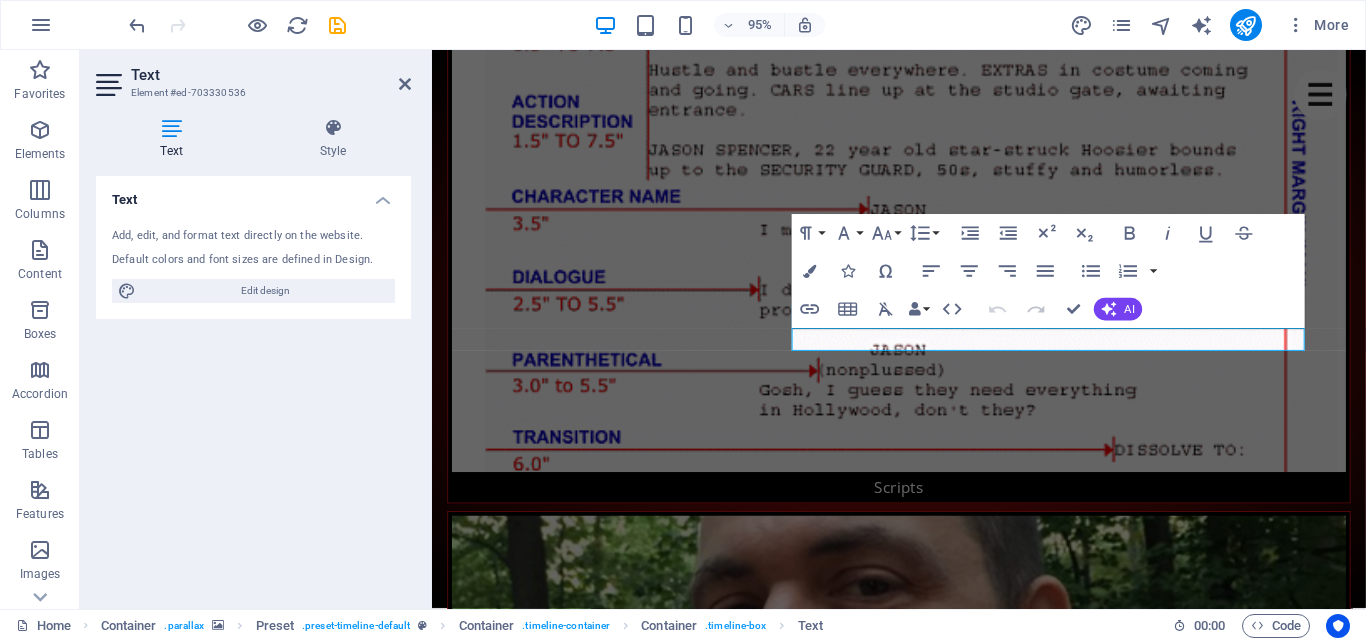 scroll, scrollTop: 4257, scrollLeft: 0, axis: vertical 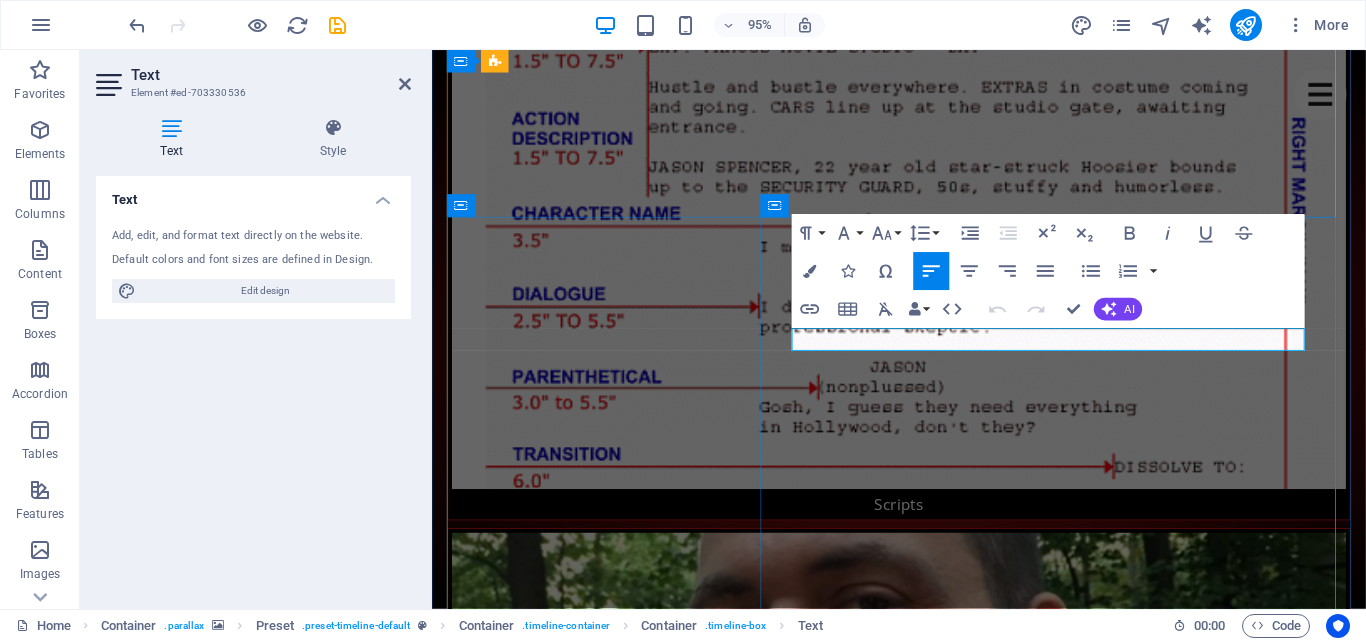type 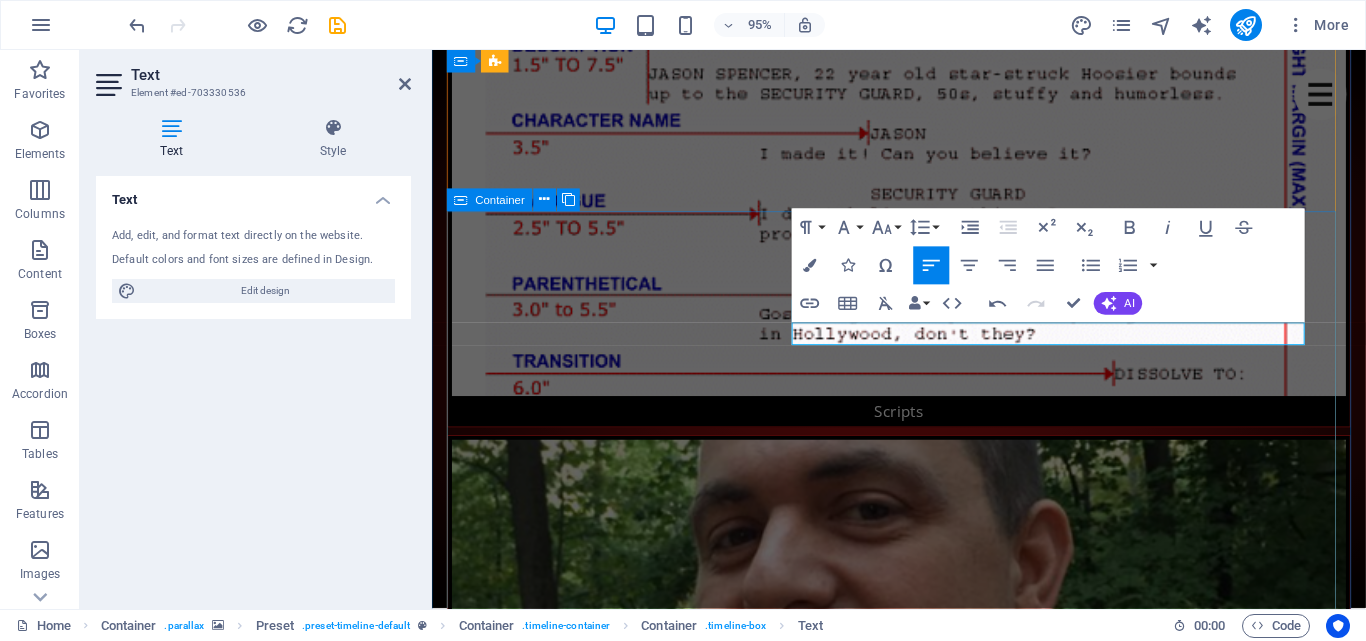 scroll, scrollTop: 4357, scrollLeft: 0, axis: vertical 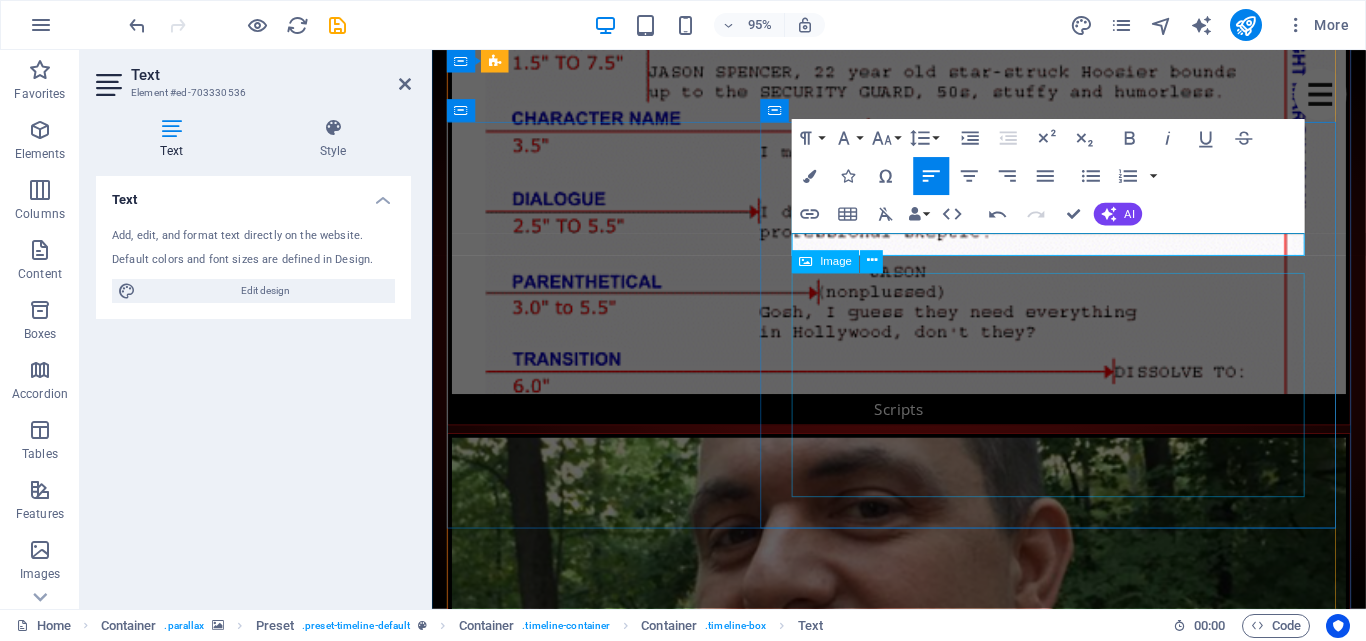click at bounding box center (944, 7332) 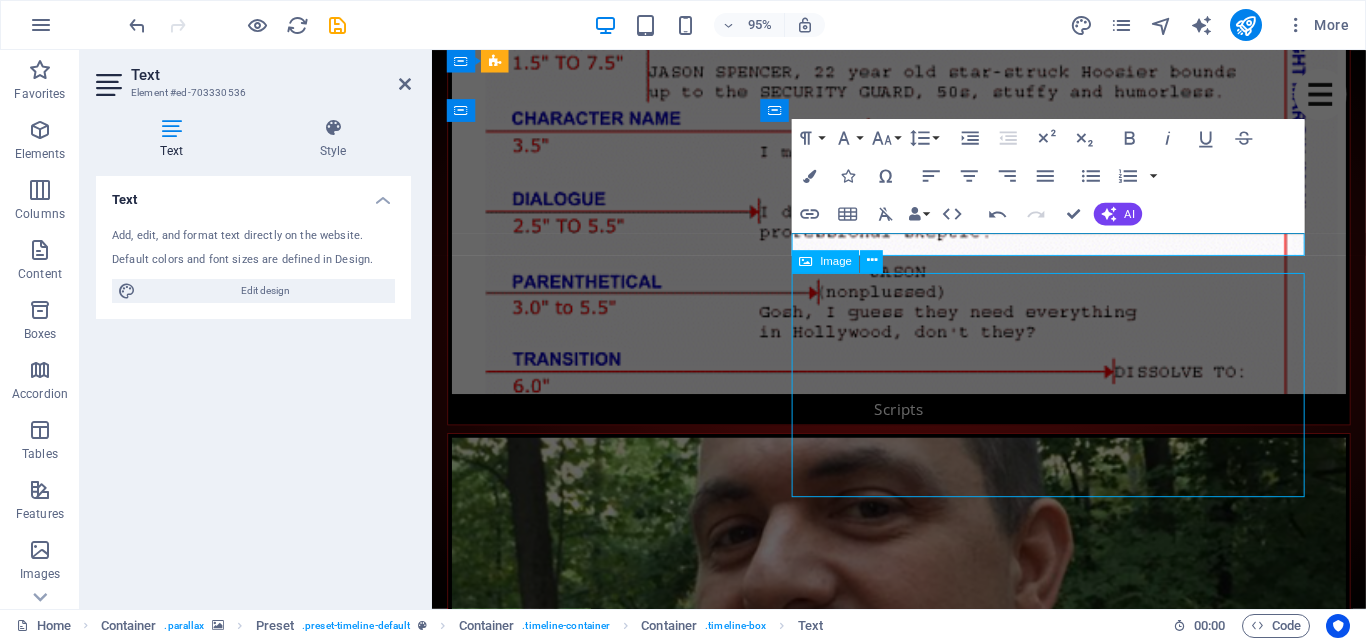 click at bounding box center (944, 7332) 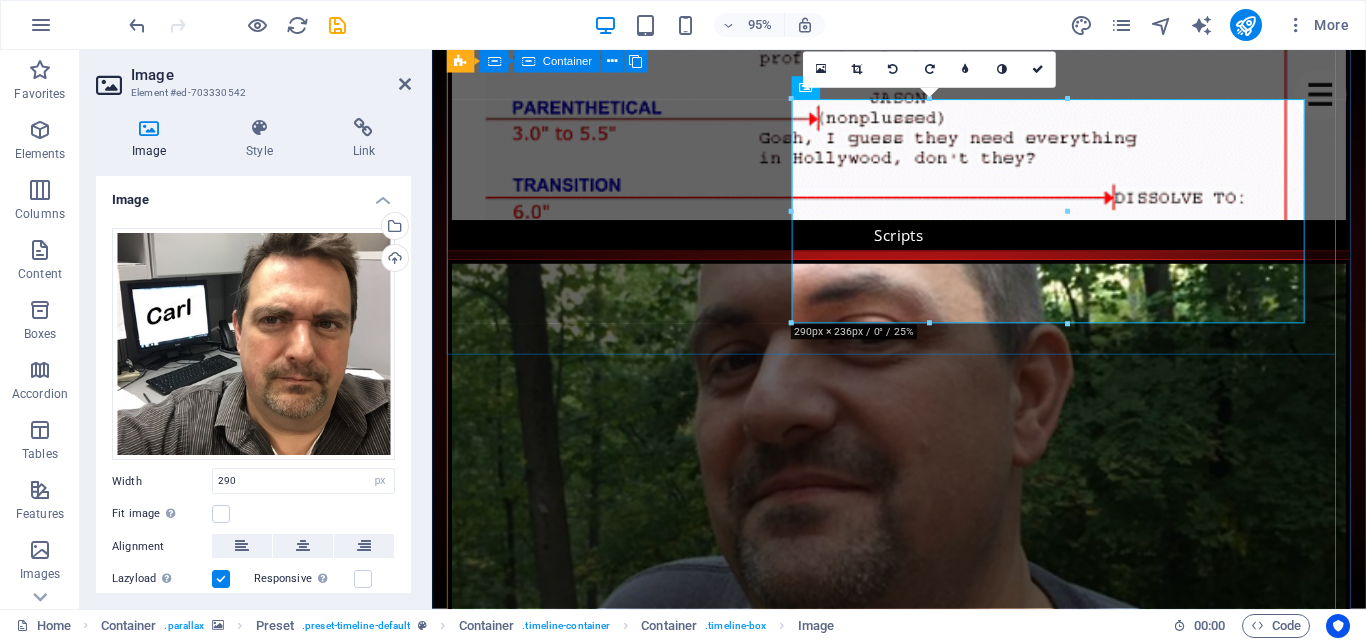 scroll, scrollTop: 4440, scrollLeft: 0, axis: vertical 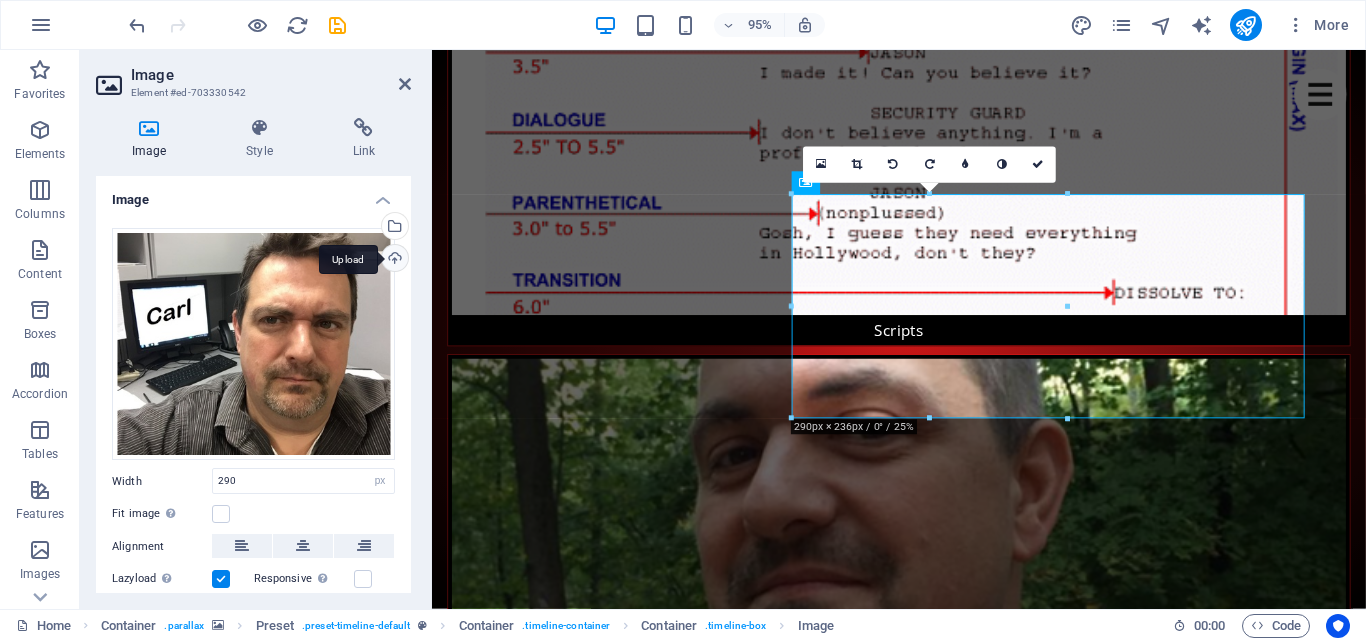 click on "Upload" at bounding box center (393, 260) 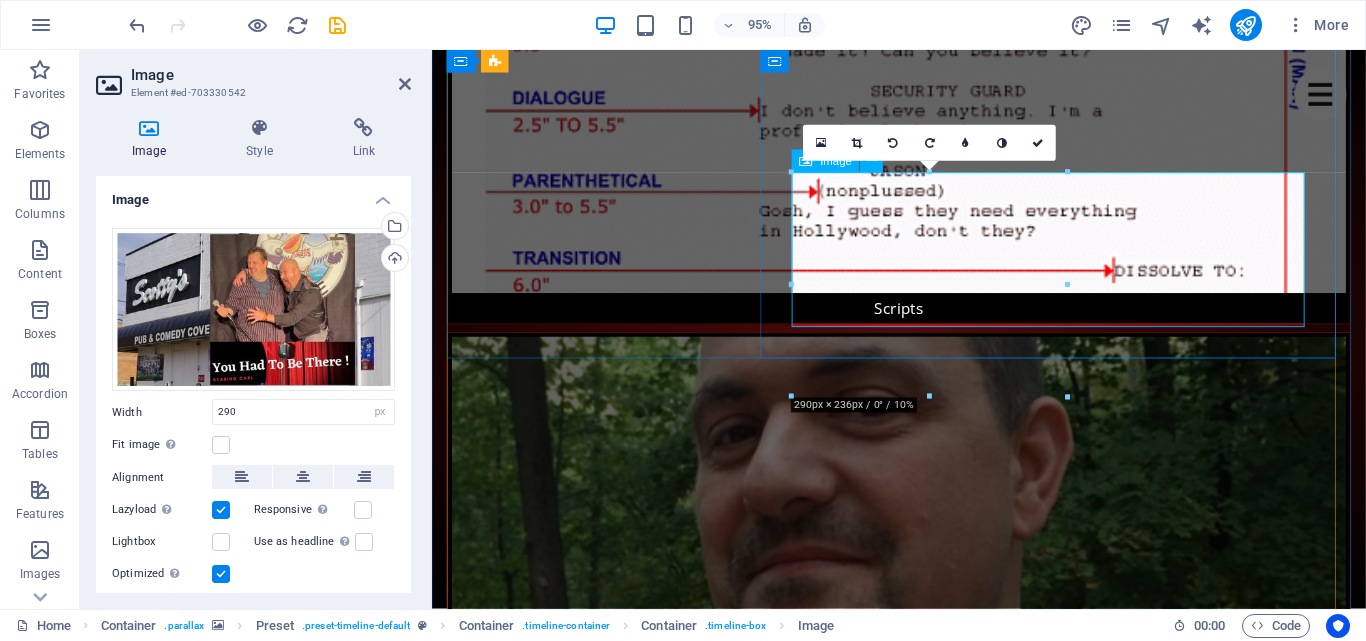 scroll, scrollTop: 4340, scrollLeft: 0, axis: vertical 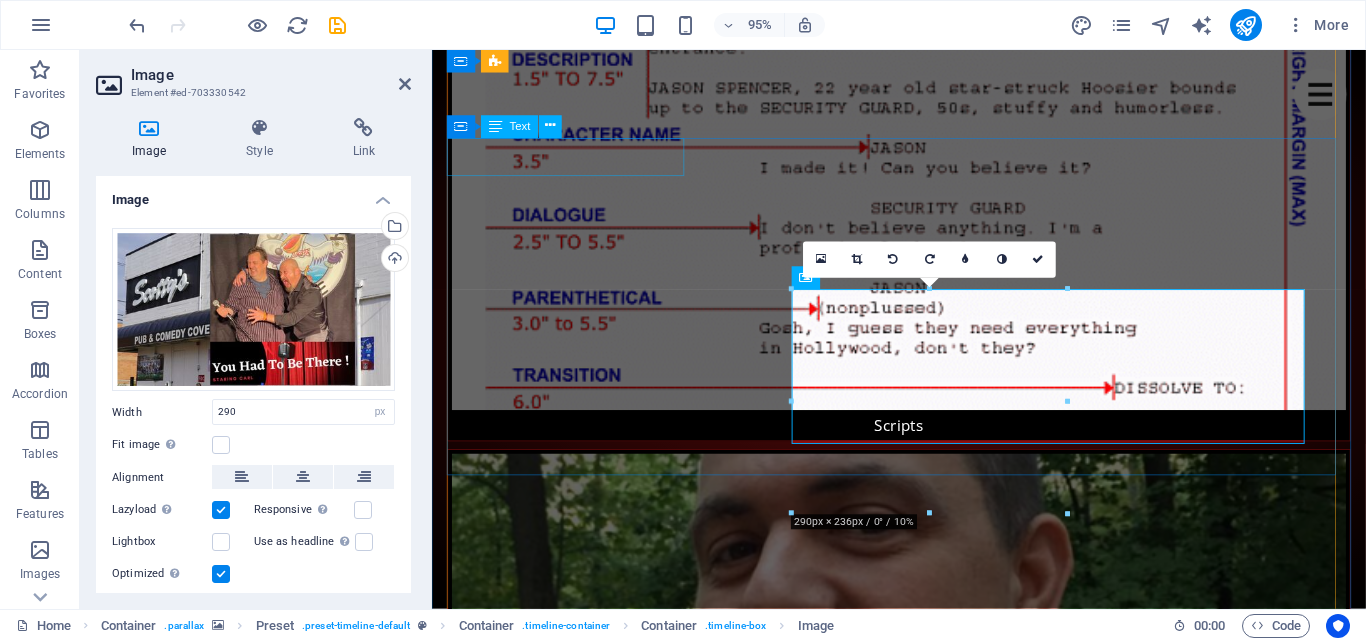 click on "More 2025" at bounding box center (904, 7052) 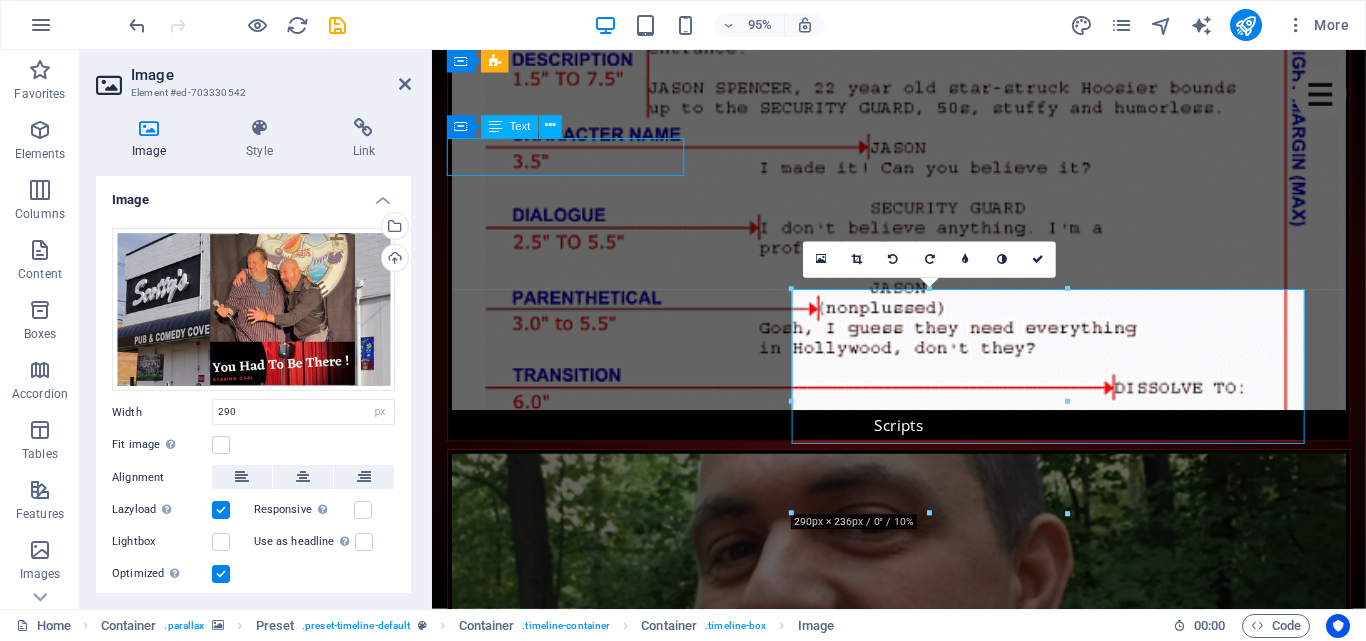 click on "More 2025" at bounding box center [904, 7052] 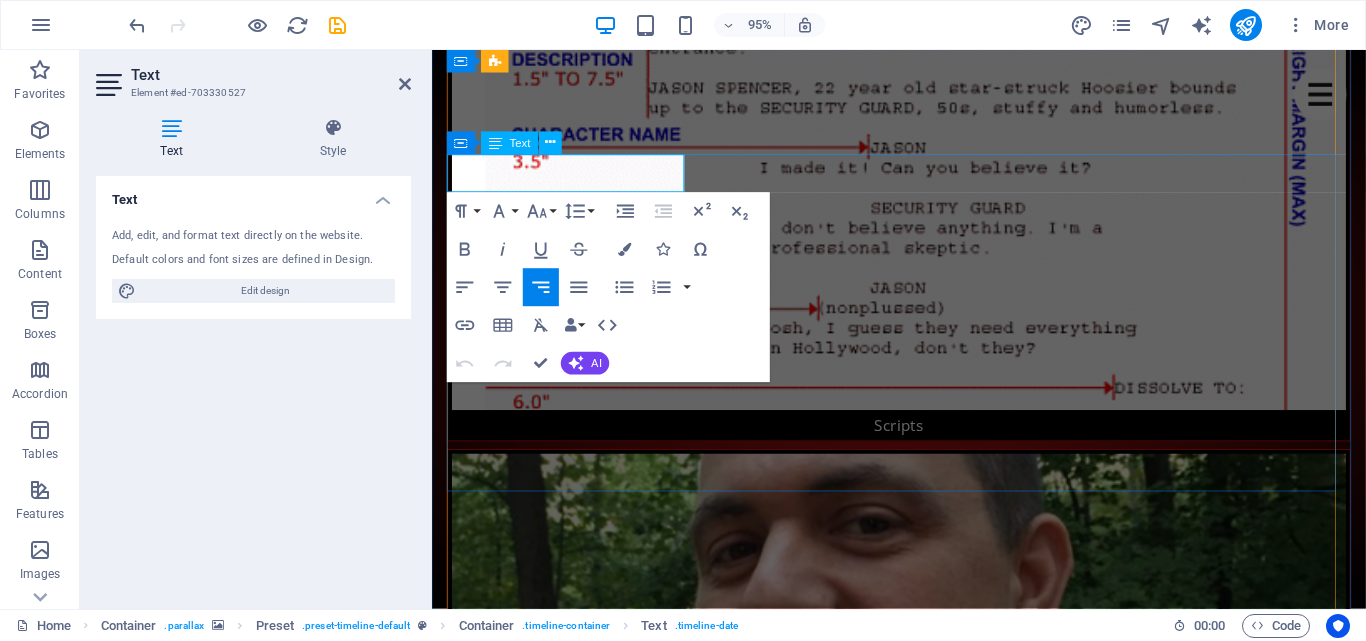scroll, scrollTop: 4323, scrollLeft: 0, axis: vertical 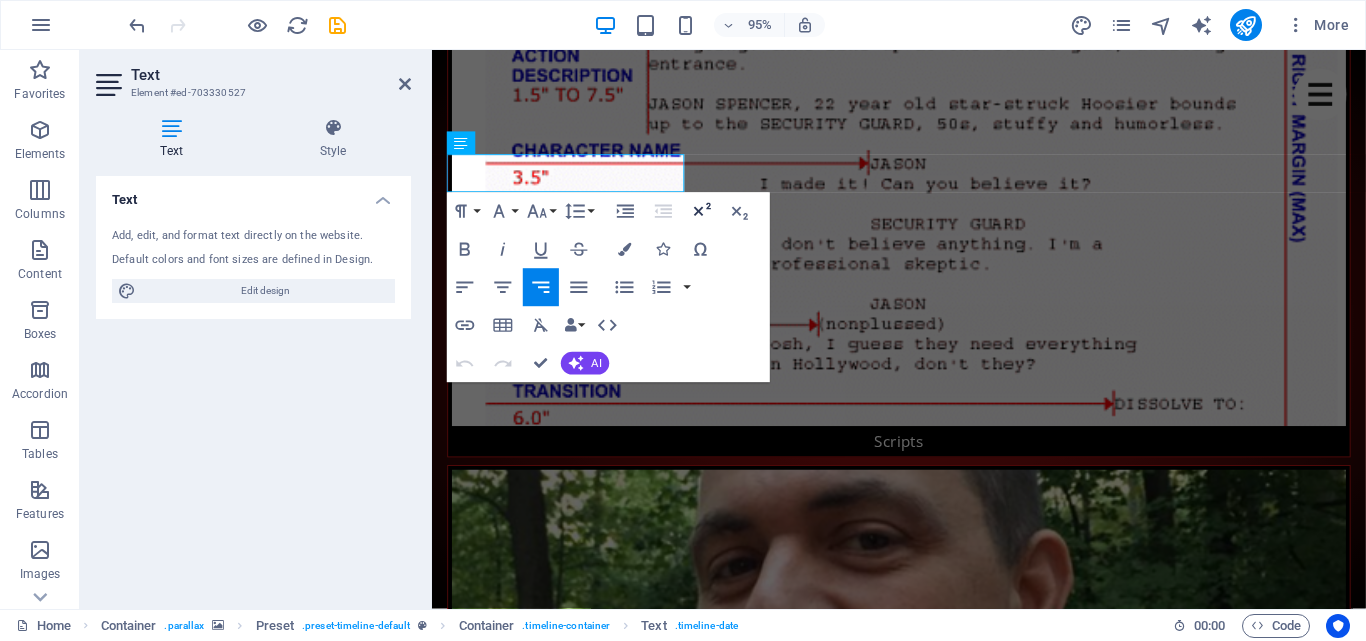 type 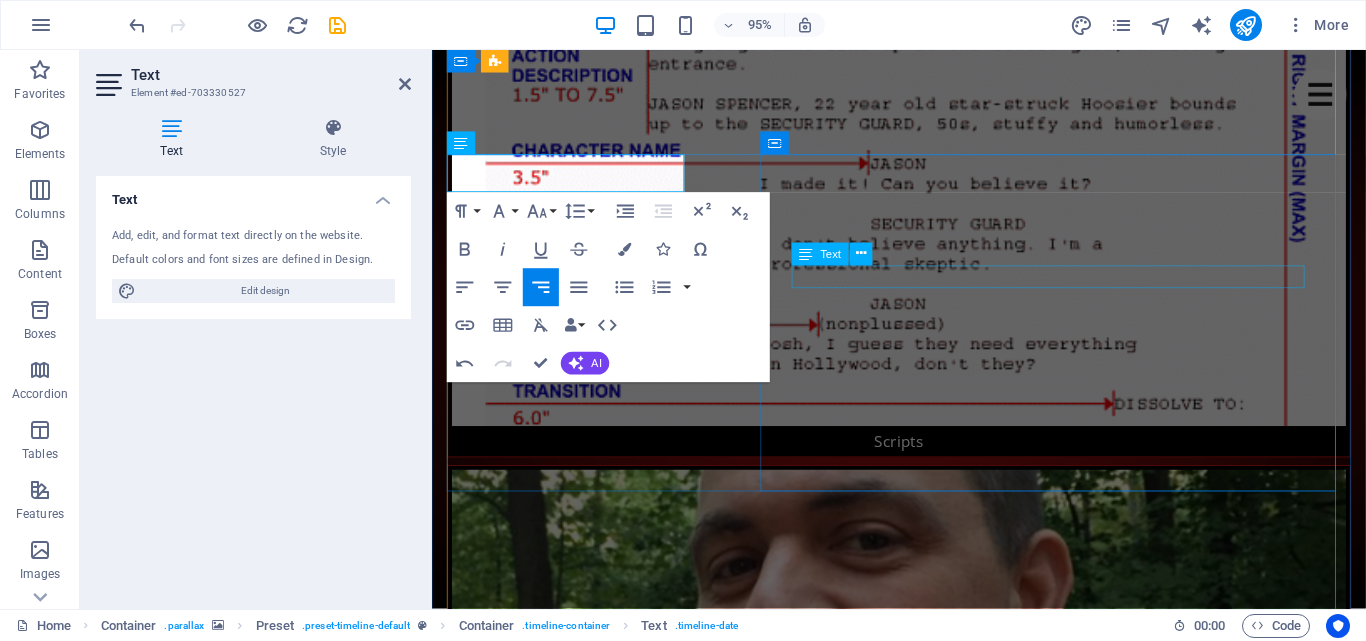 click on "VIDEO ON DEMAND" at bounding box center [944, 7218] 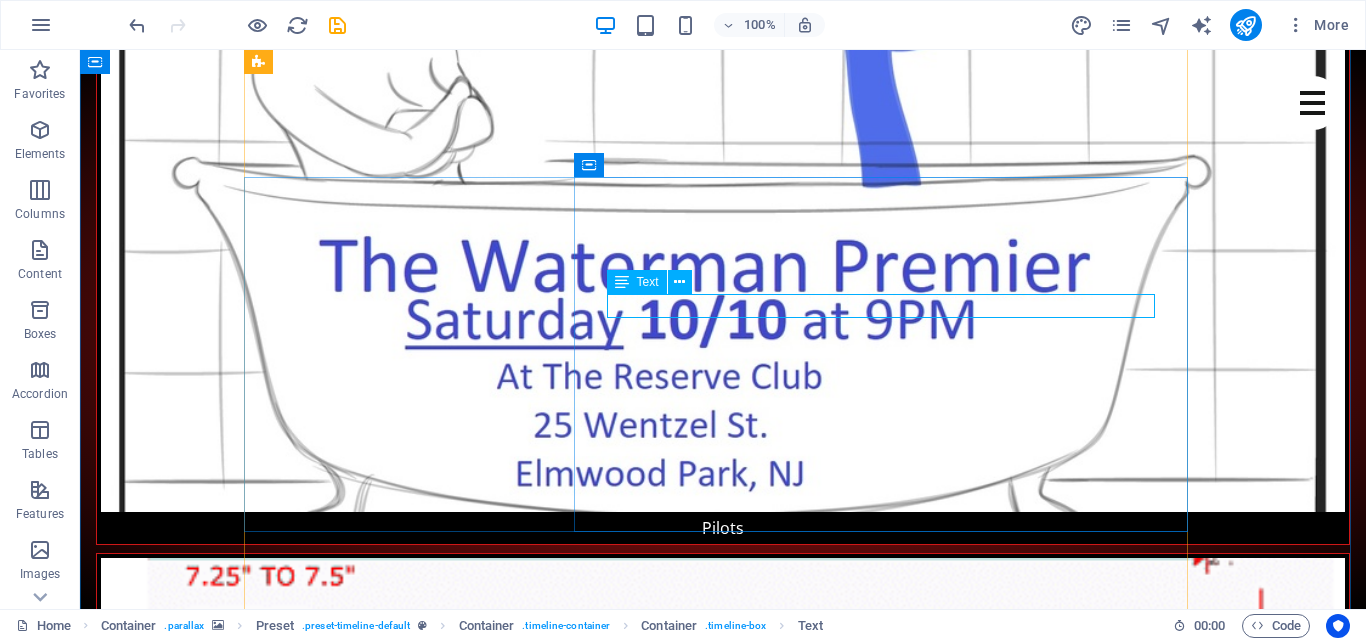 click on "VIDEO ON DEMAND" at bounding box center (743, 8153) 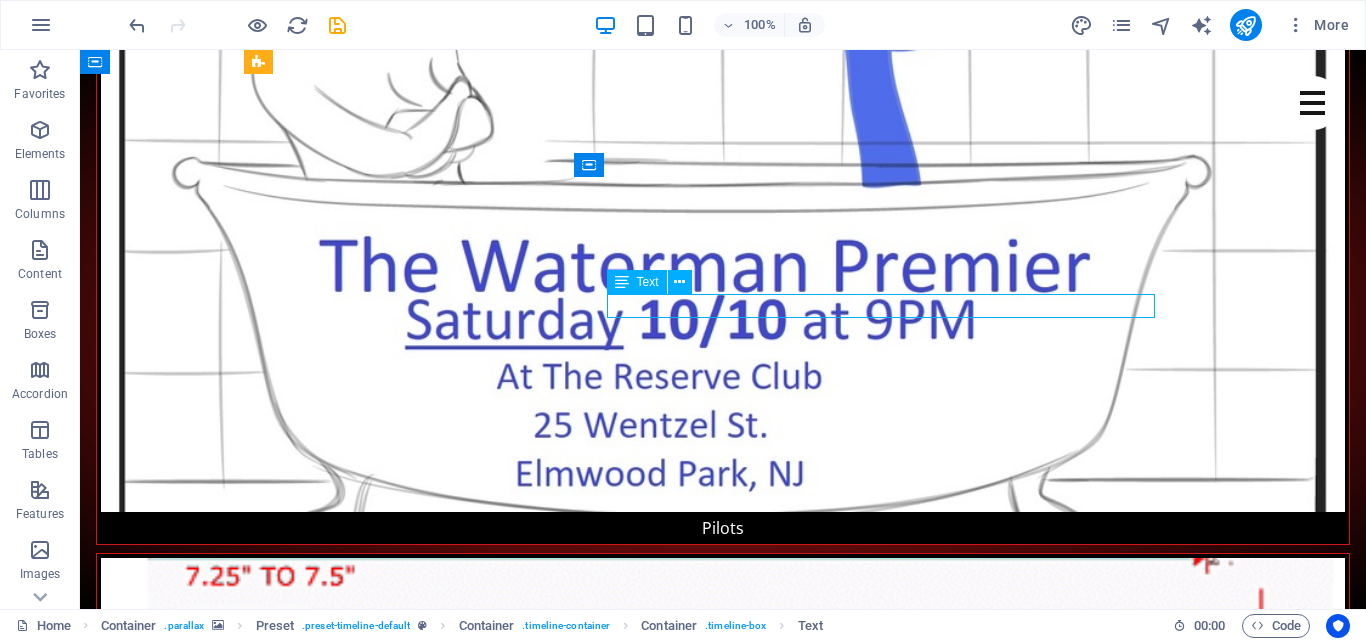 drag, startPoint x: 765, startPoint y: 304, endPoint x: 618, endPoint y: 304, distance: 147 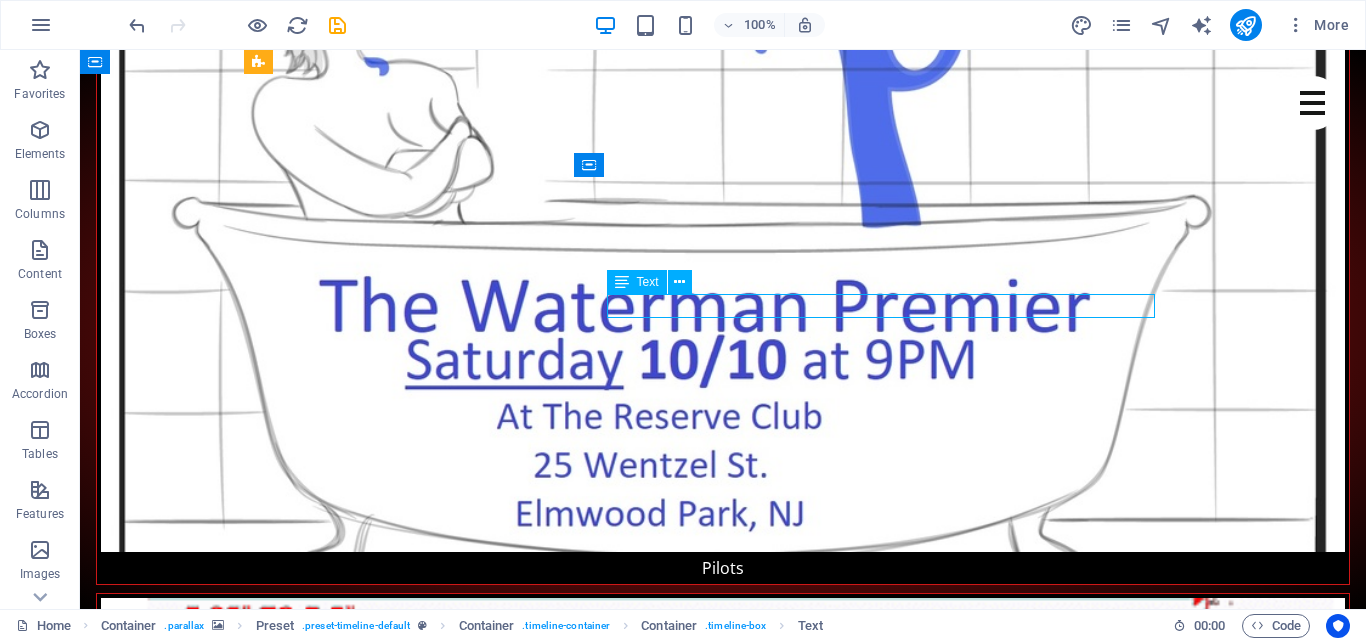scroll, scrollTop: 4306, scrollLeft: 0, axis: vertical 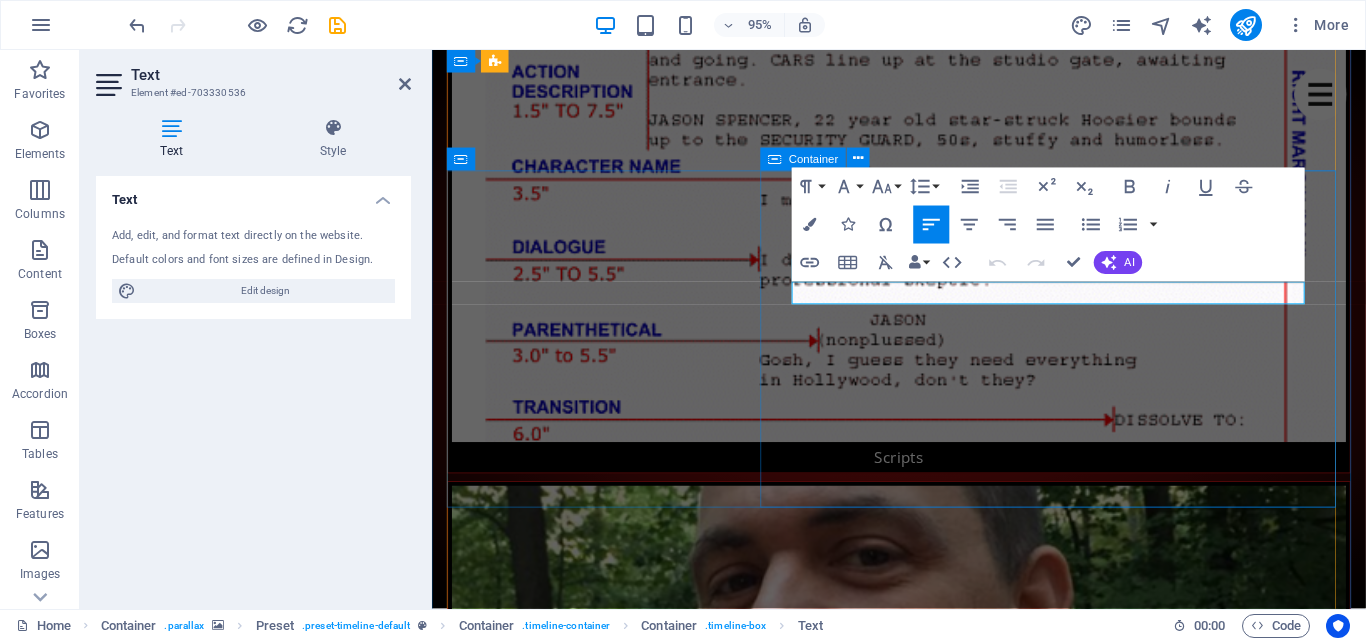 drag, startPoint x: 995, startPoint y: 304, endPoint x: 738, endPoint y: 304, distance: 257 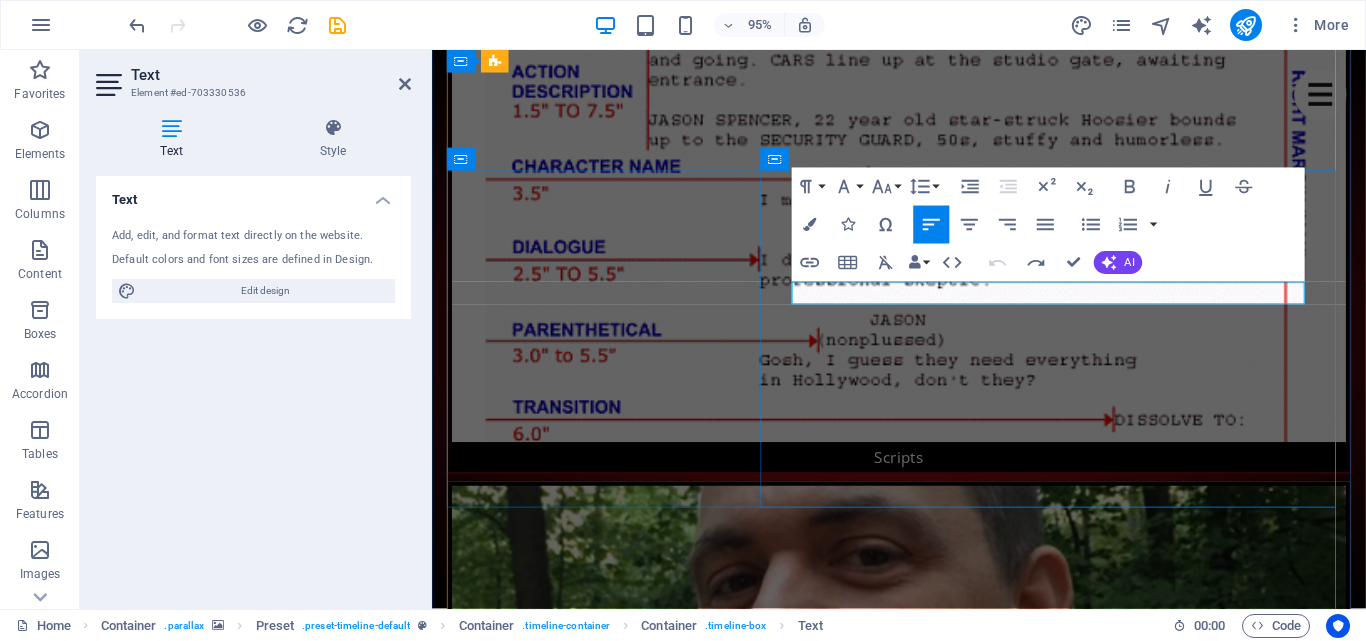 click on "VIDEO ON DEMAND" at bounding box center [944, 7235] 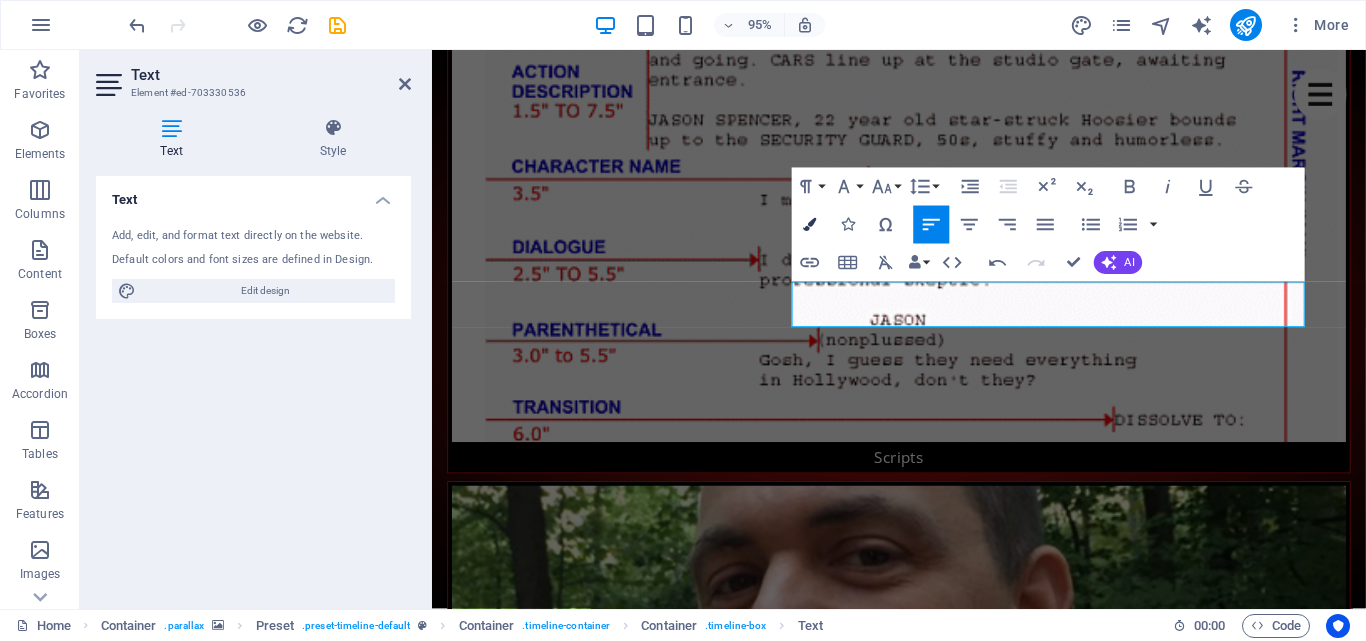 click on "Colors" at bounding box center [810, 225] 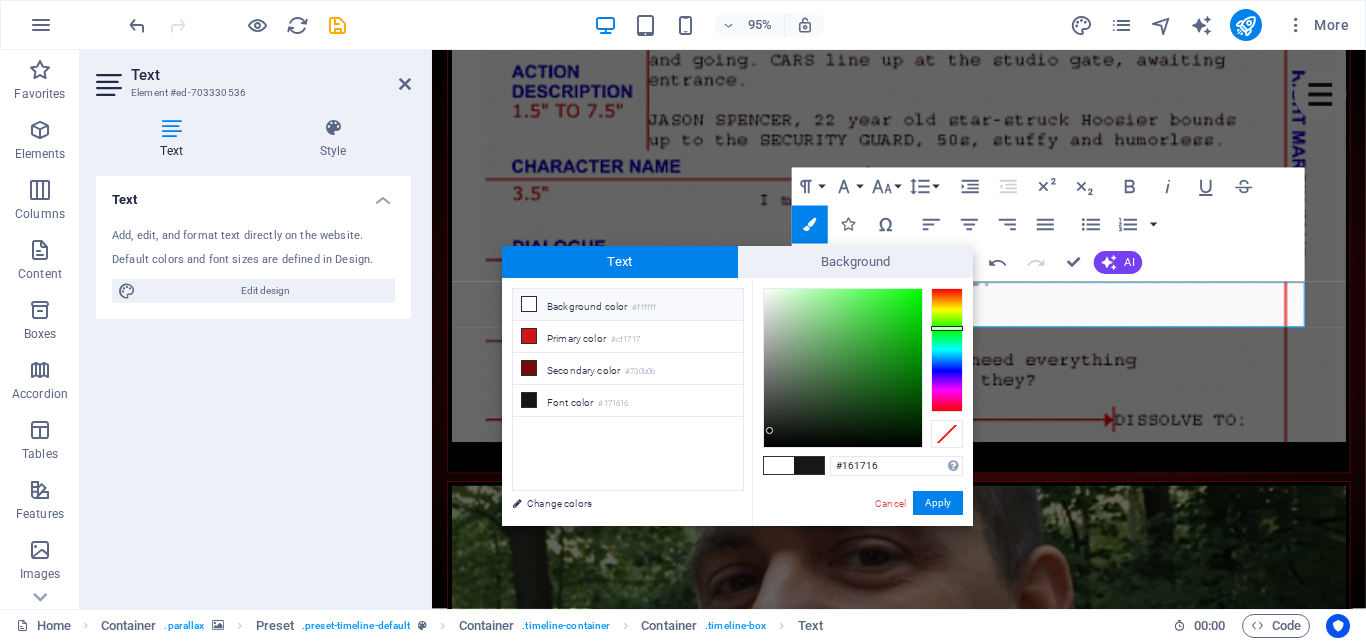 click on "#ffffff" at bounding box center [644, 308] 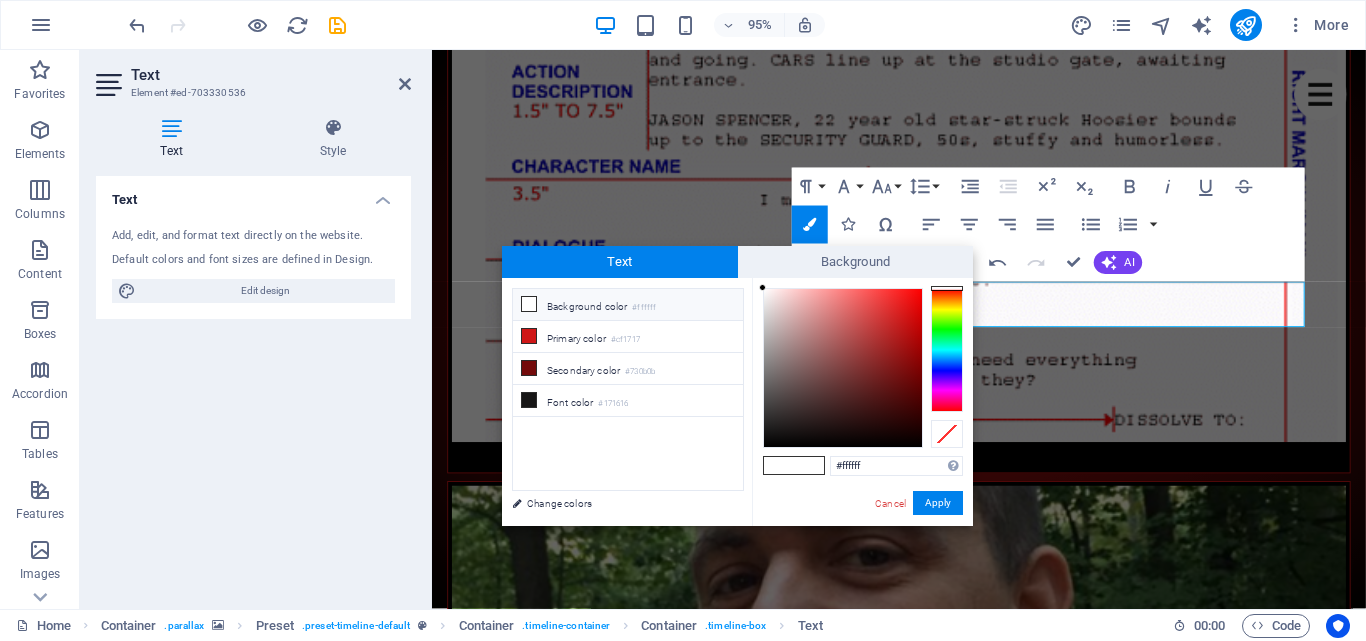 click on "#ffffff" at bounding box center (644, 308) 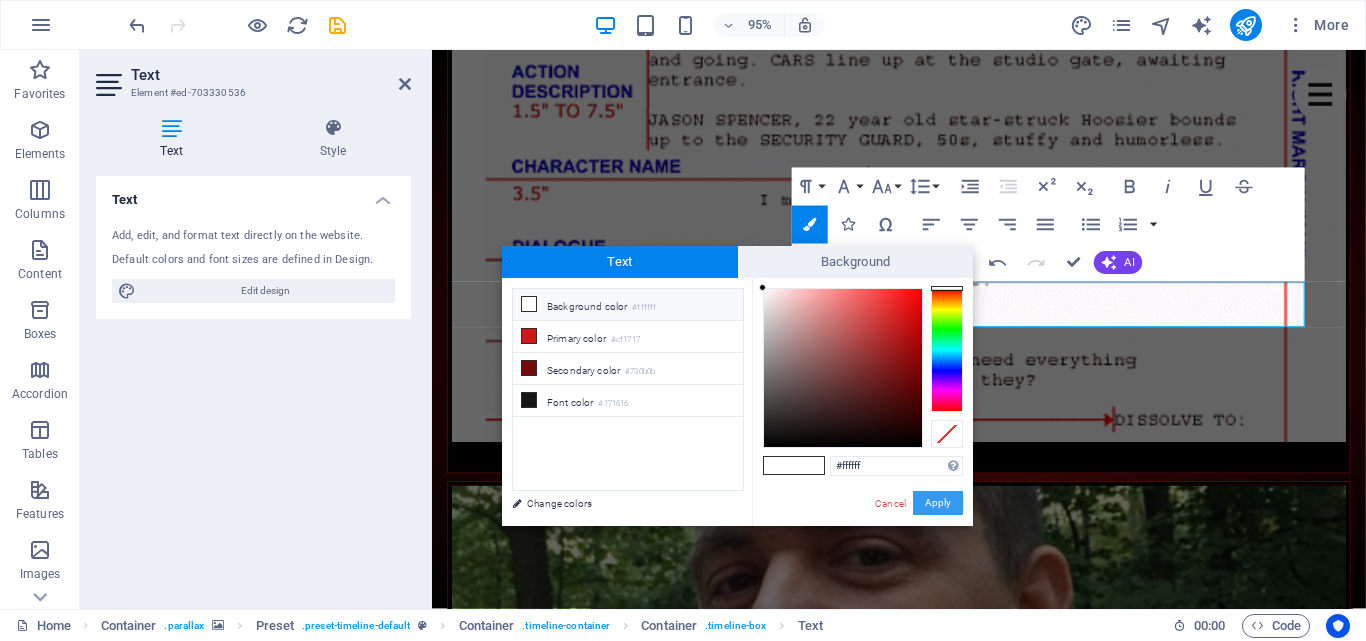click on "Apply" at bounding box center [938, 503] 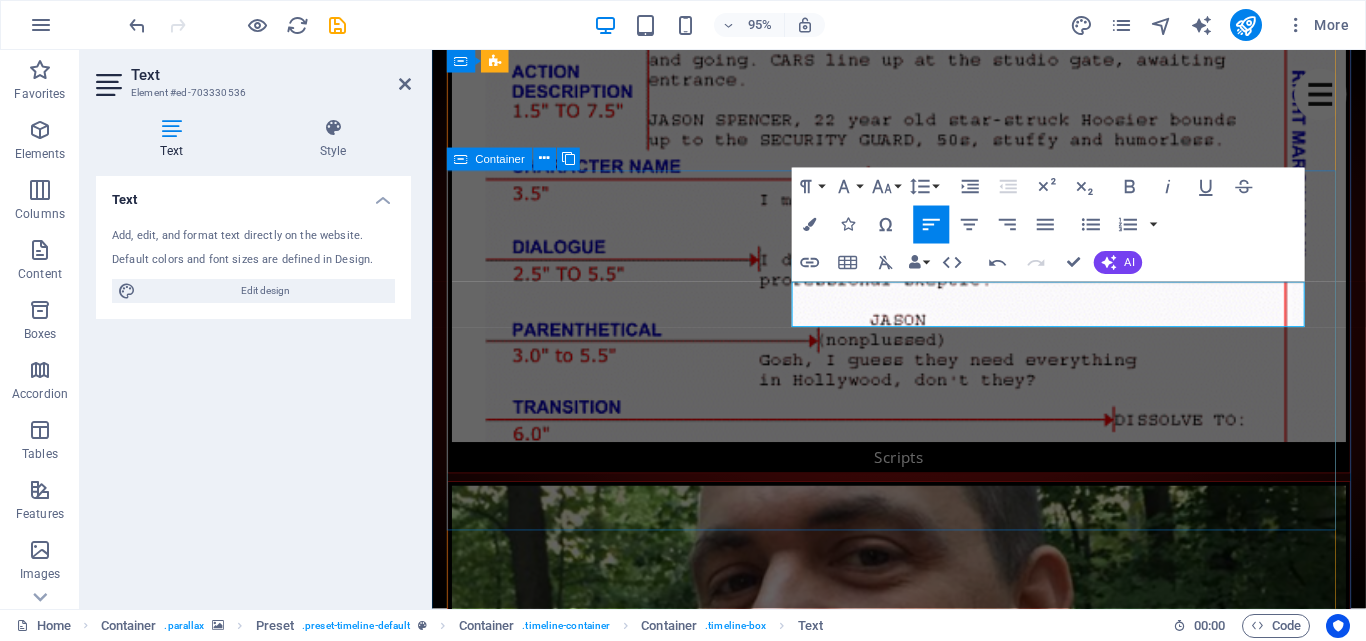 click on "Video On Demand [PERSON]'s Comedy Special: You Had To Be There! [URL] [URL]" at bounding box center (924, 7263) 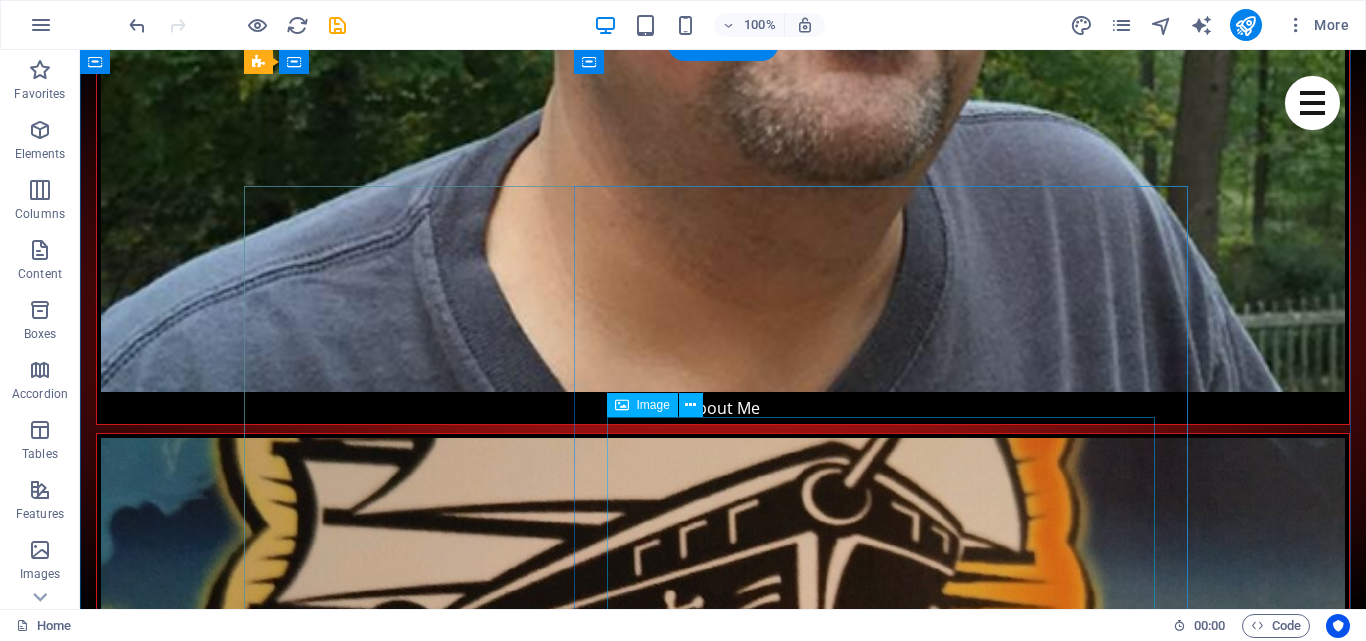 scroll, scrollTop: 2106, scrollLeft: 0, axis: vertical 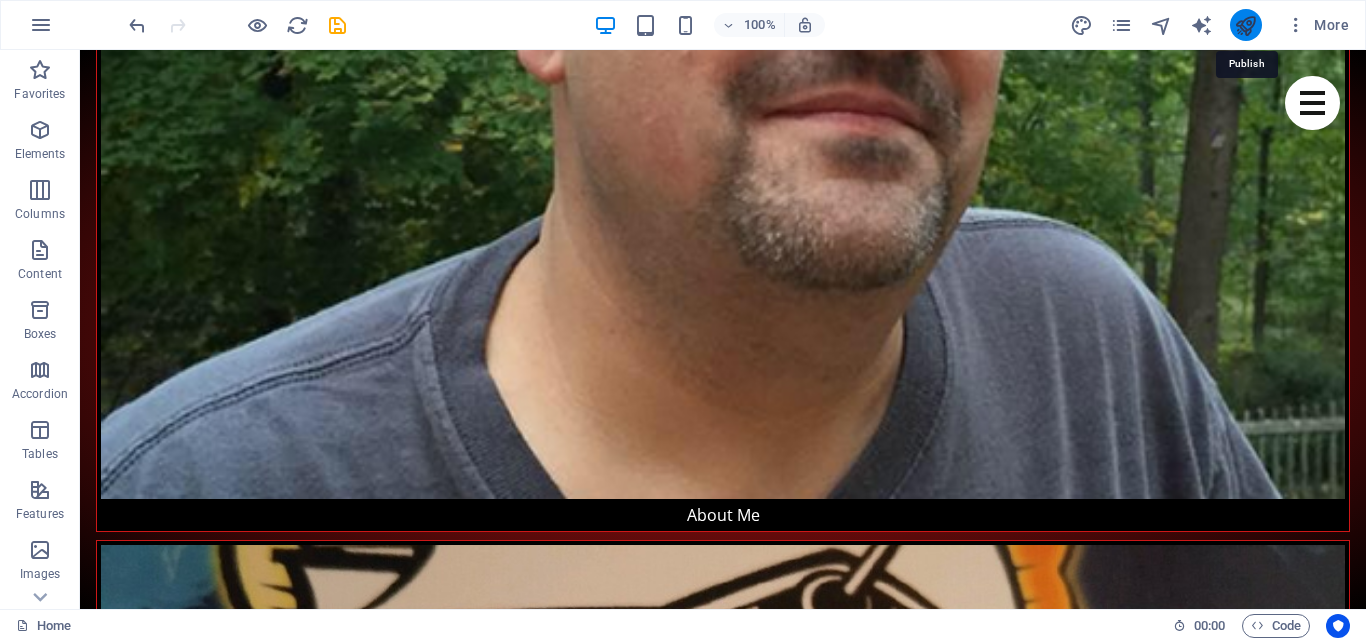 click at bounding box center (1245, 25) 